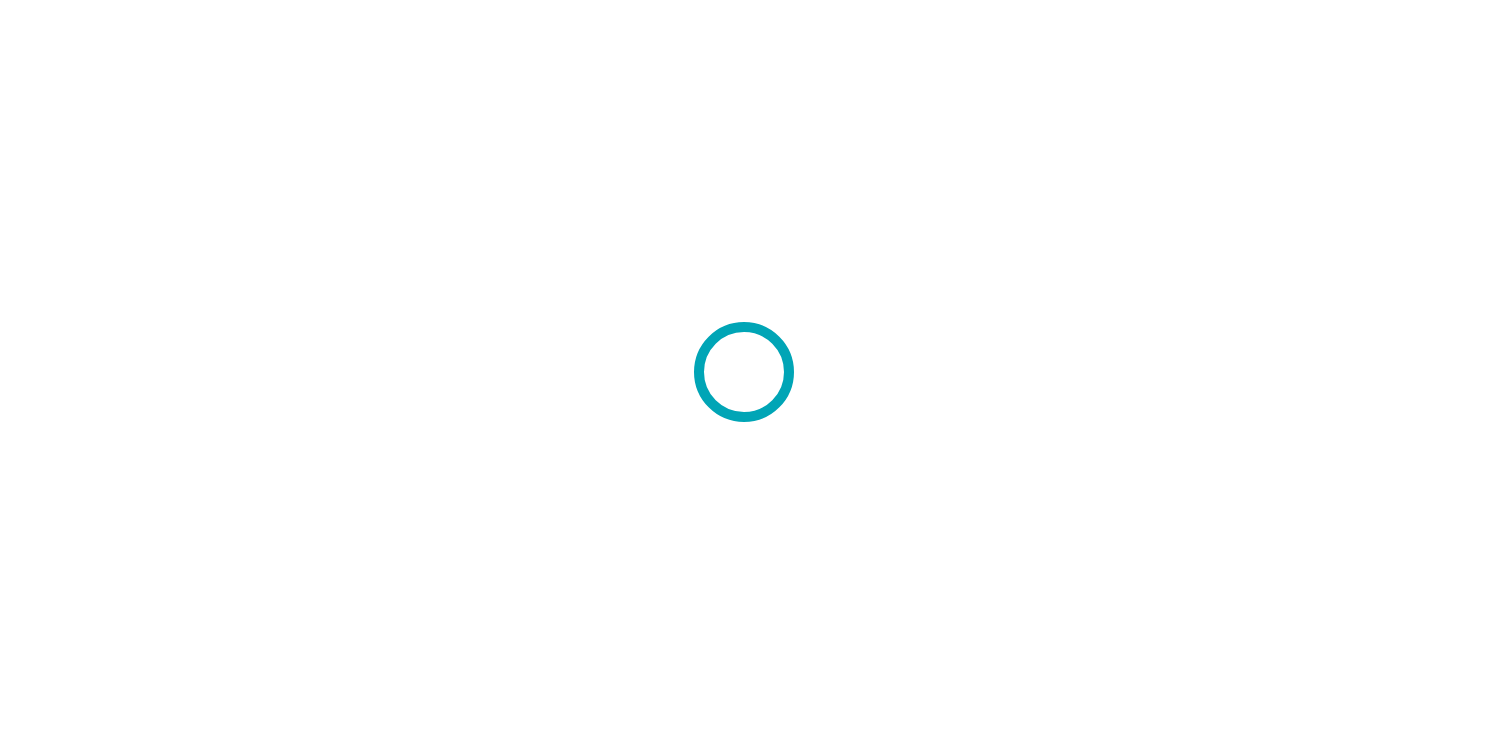 scroll, scrollTop: 0, scrollLeft: 0, axis: both 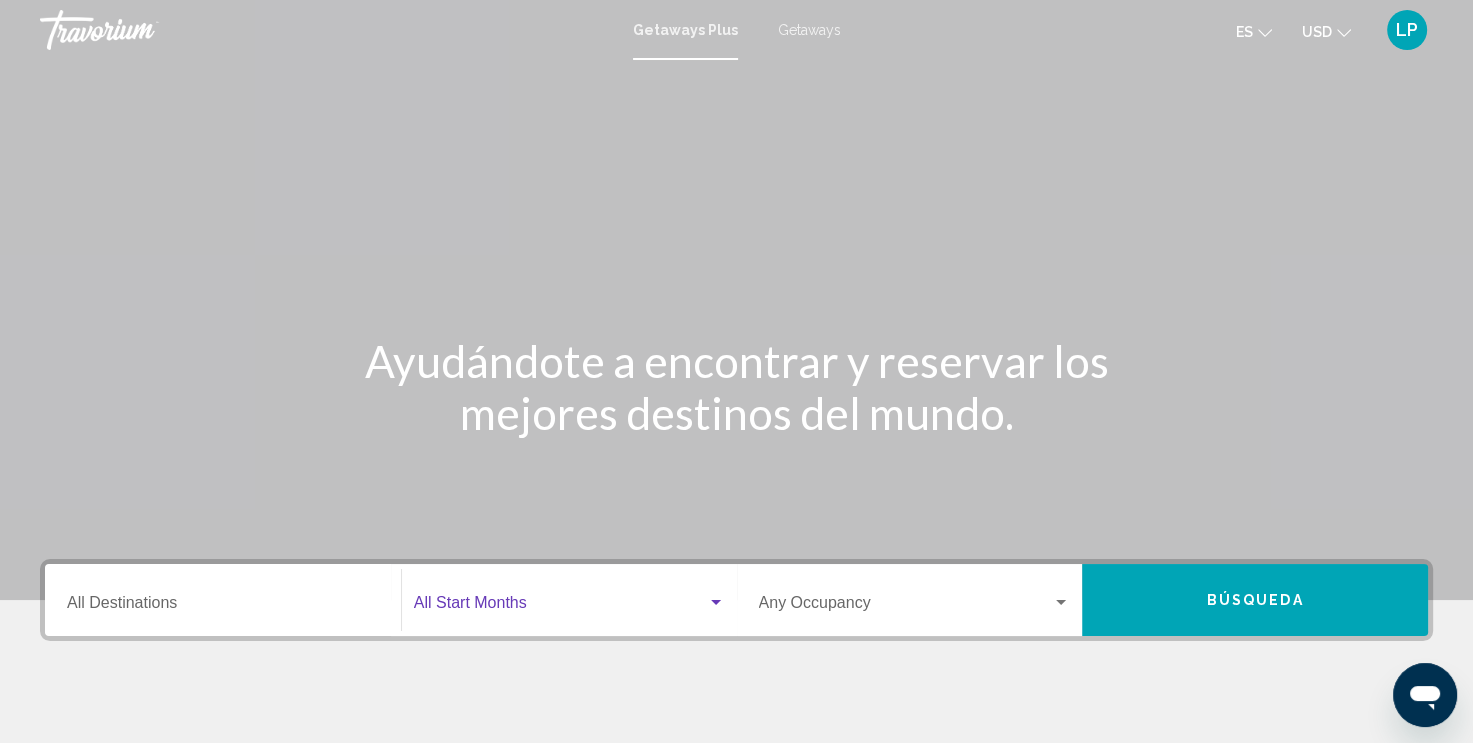 click at bounding box center (716, 602) 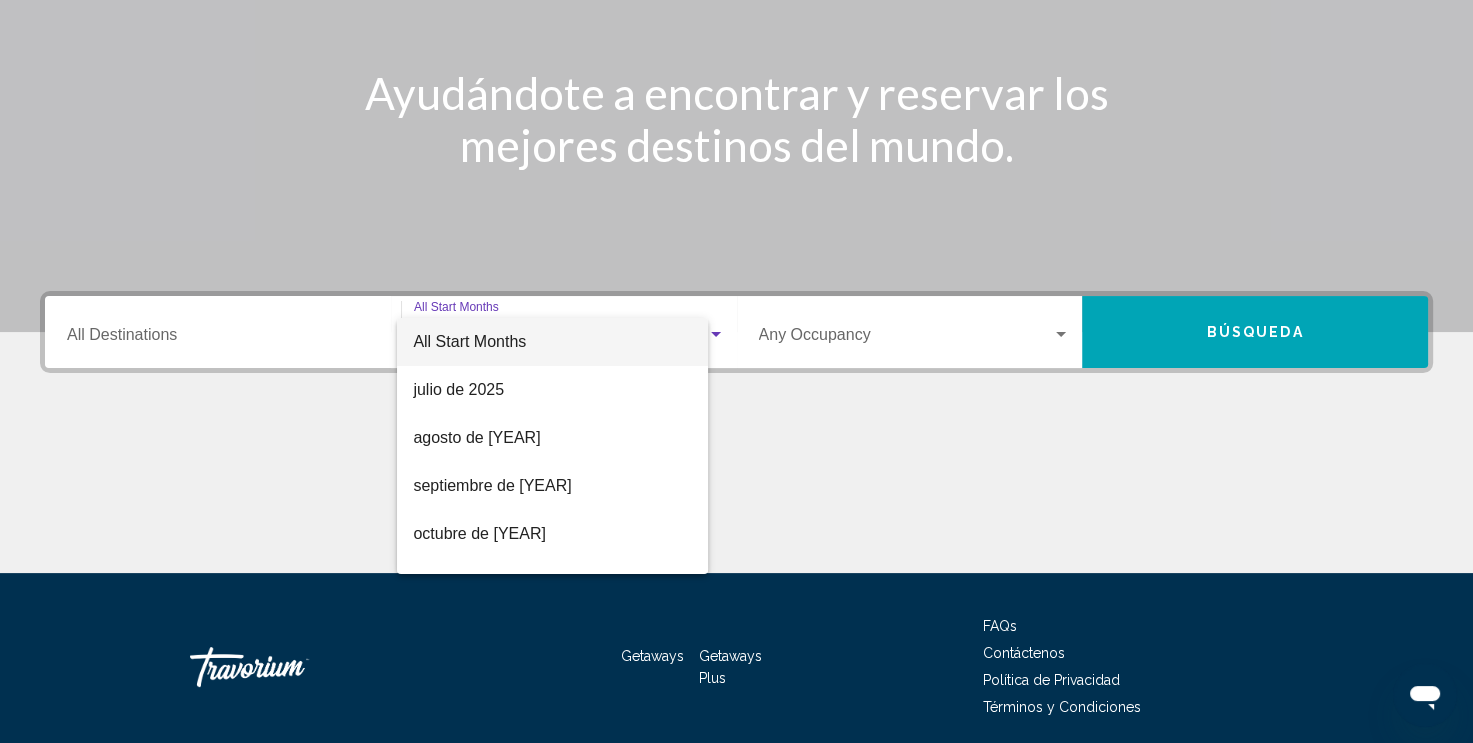 scroll, scrollTop: 342, scrollLeft: 0, axis: vertical 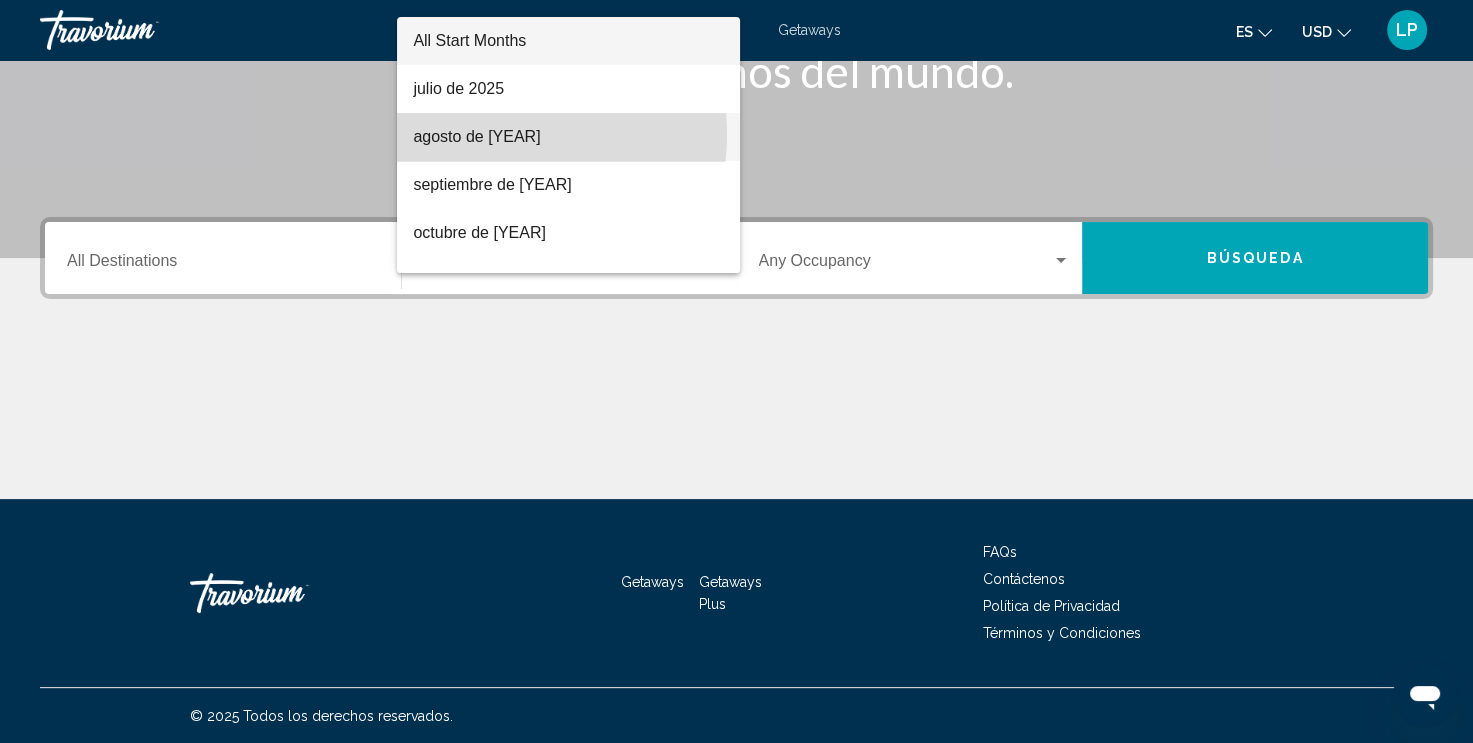 click on "agosto de 2025" at bounding box center [568, 137] 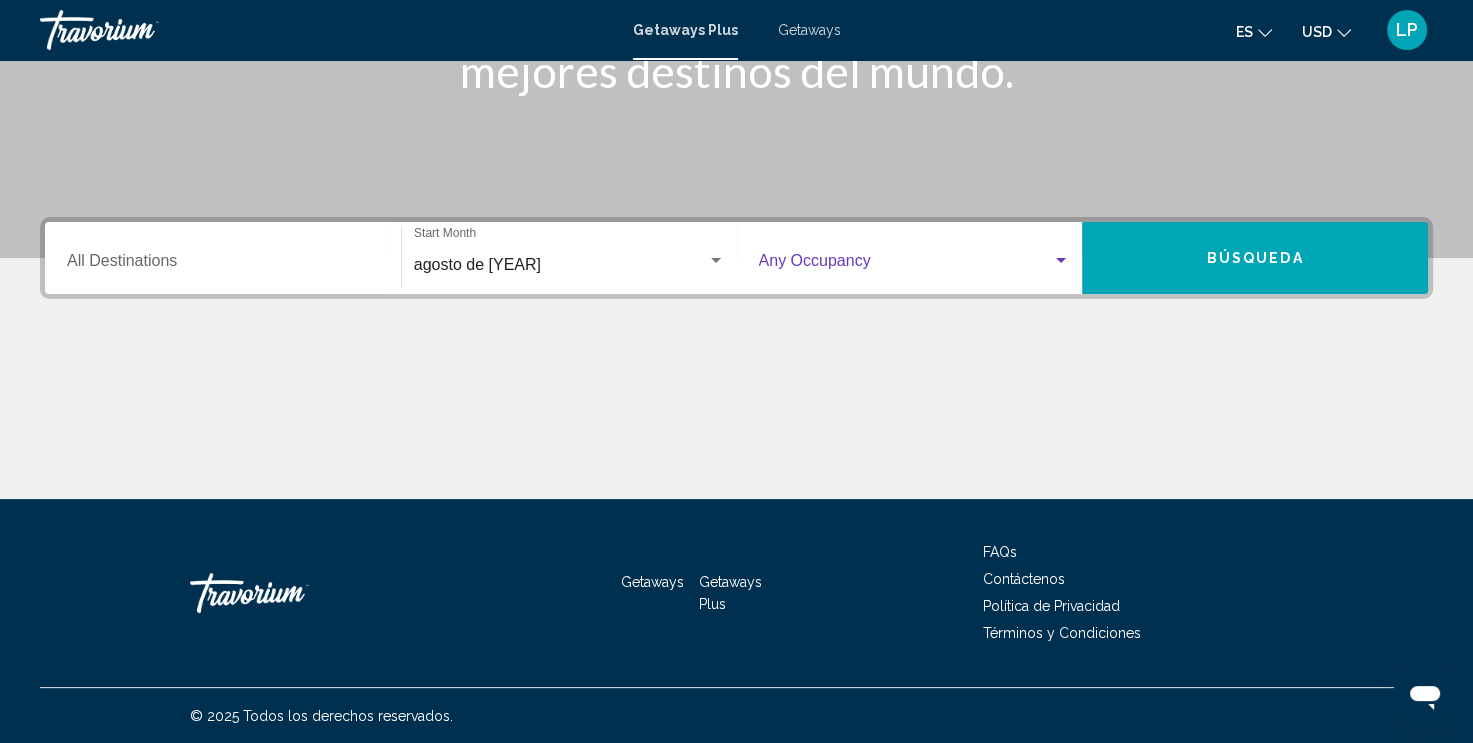 click at bounding box center (1061, 260) 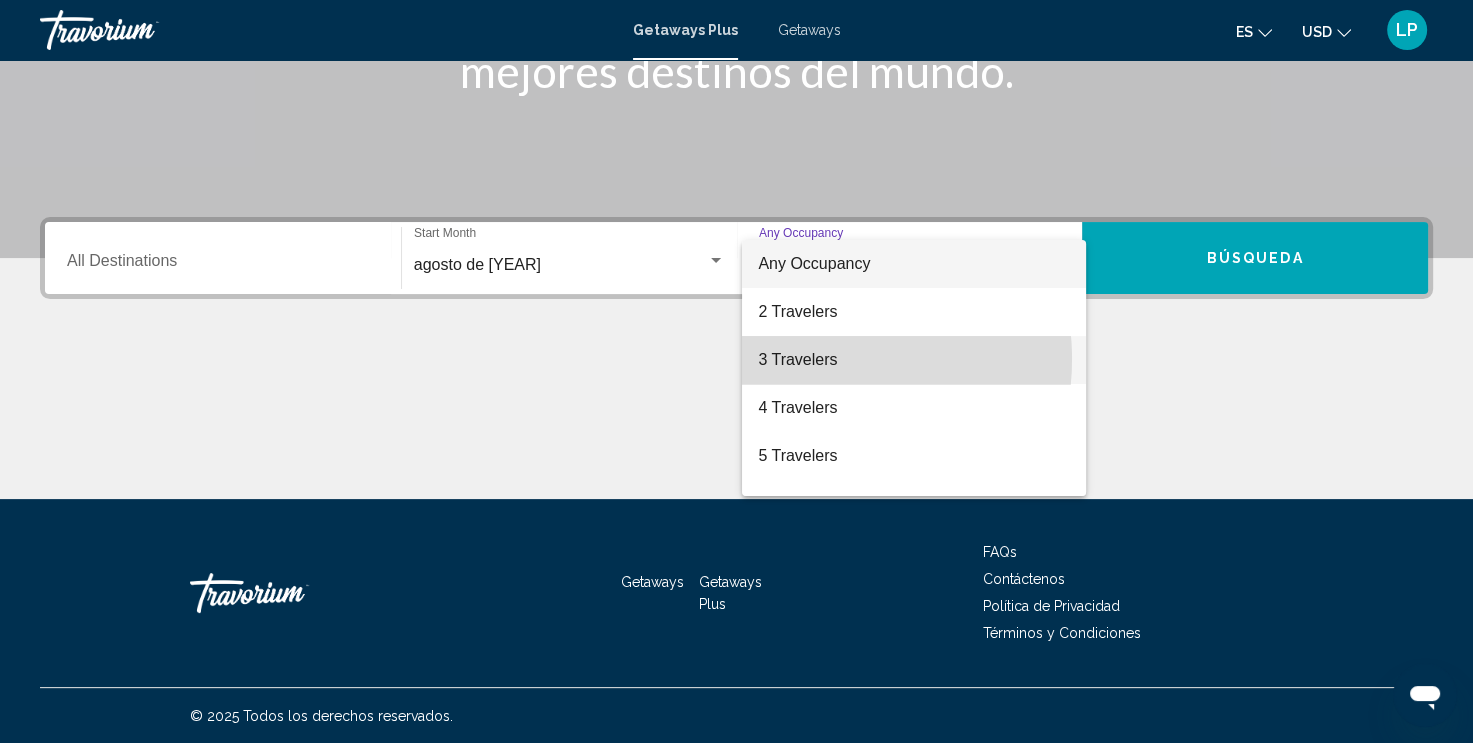 click on "3 Travelers" at bounding box center [914, 360] 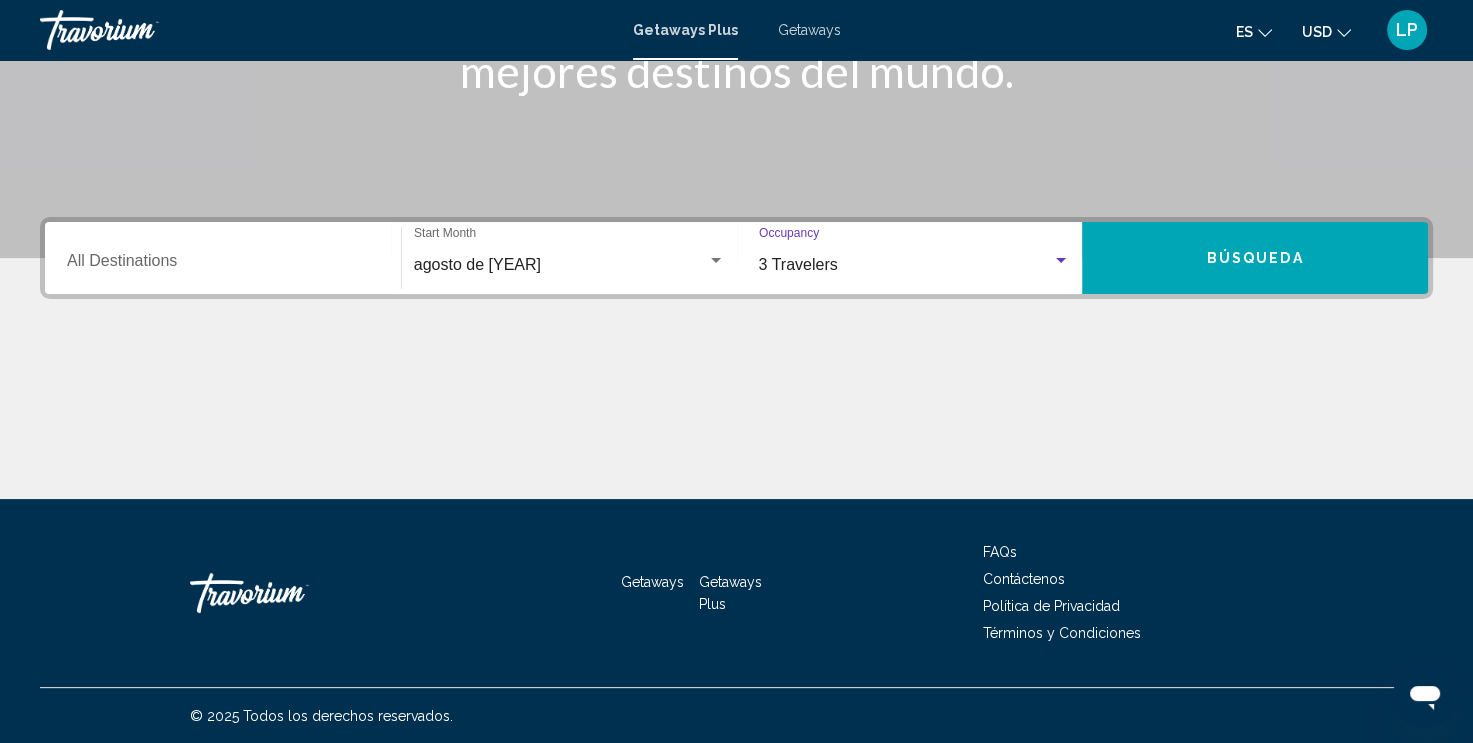 click on "Destination All Destinations" at bounding box center (223, 265) 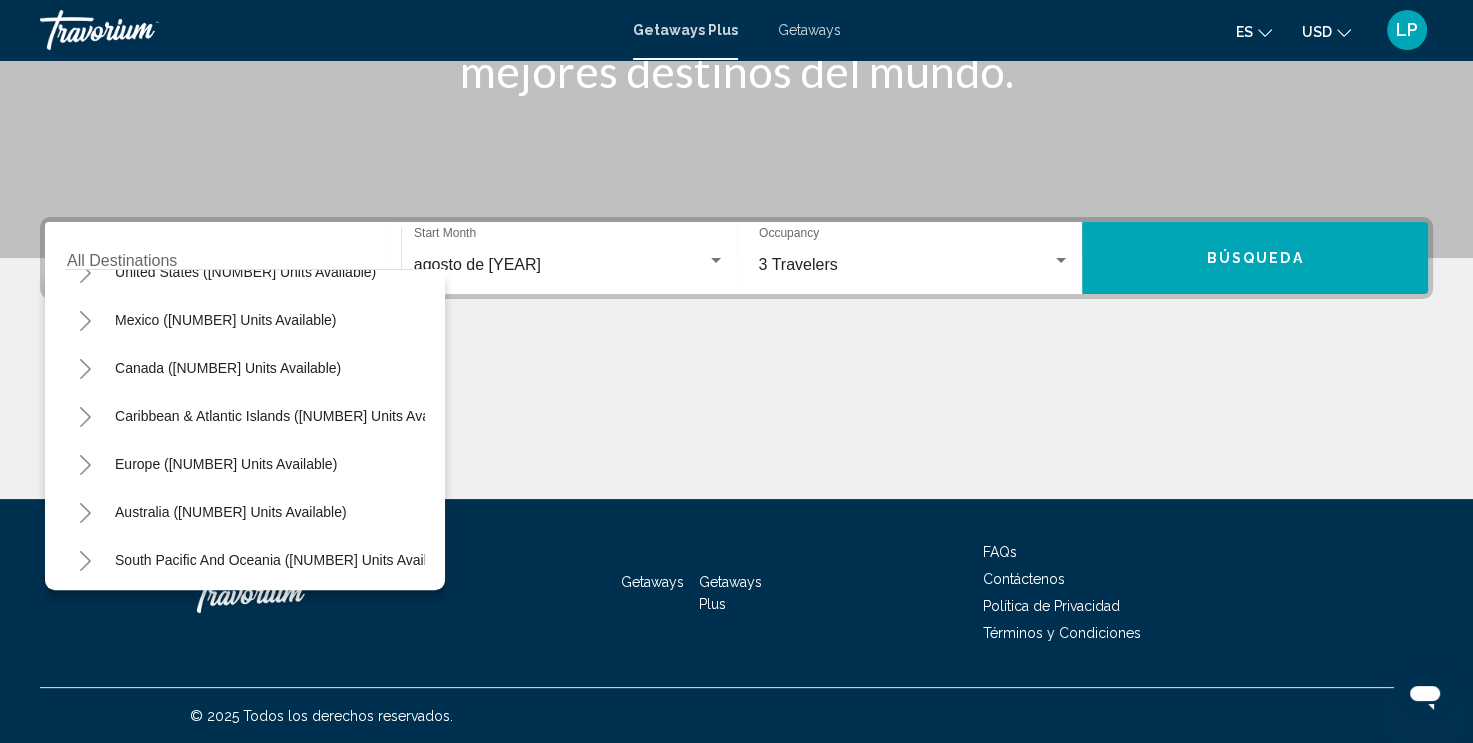 scroll, scrollTop: 120, scrollLeft: 0, axis: vertical 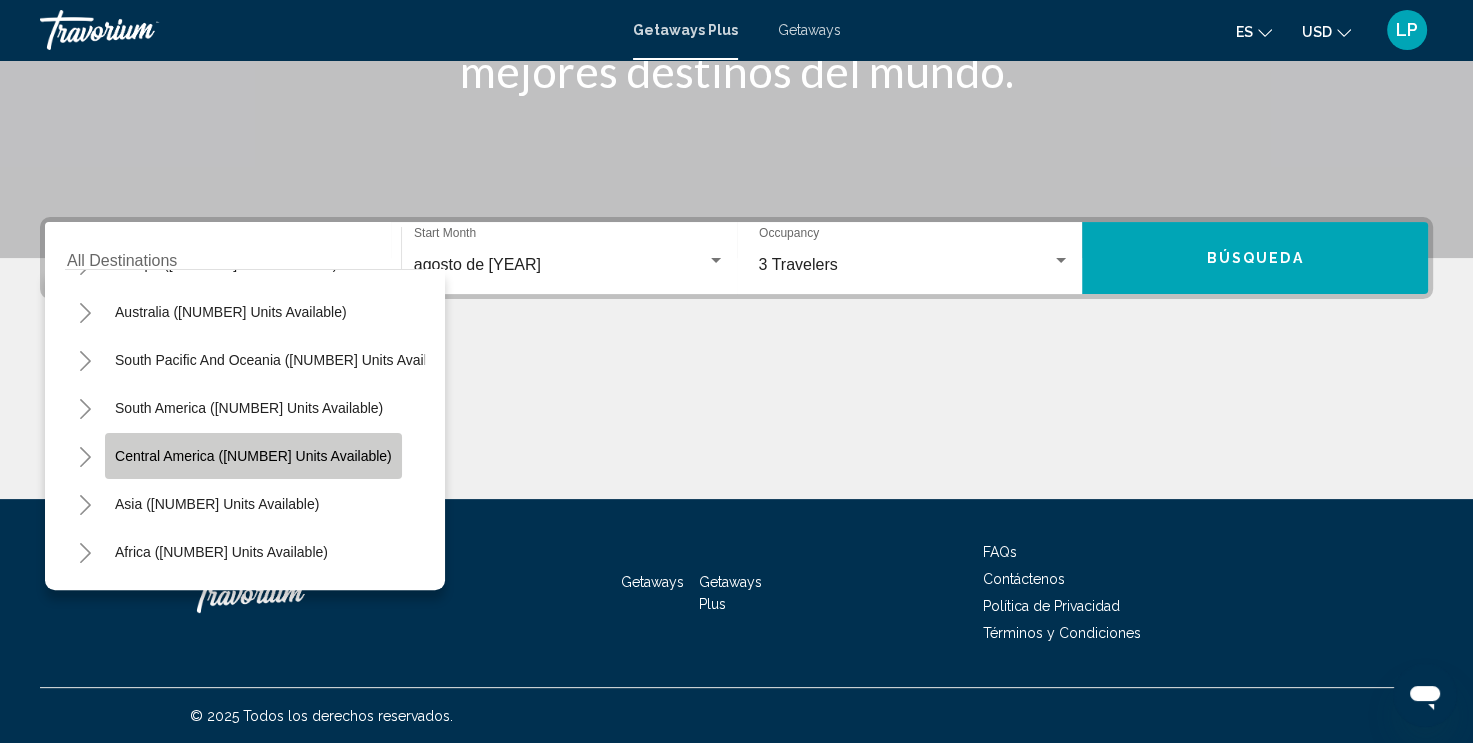 click on "Central America (267 units available)" 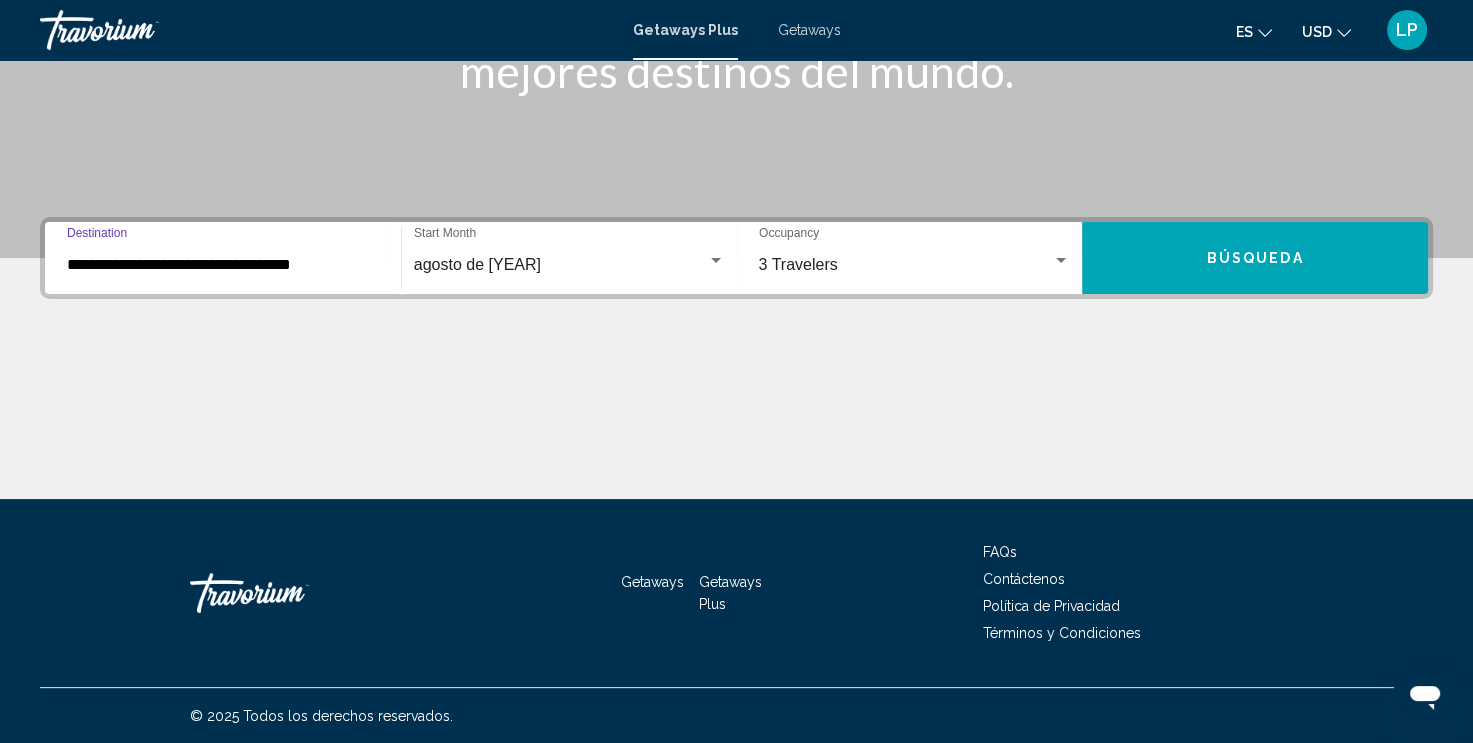 click on "Búsqueda" at bounding box center [1255, 259] 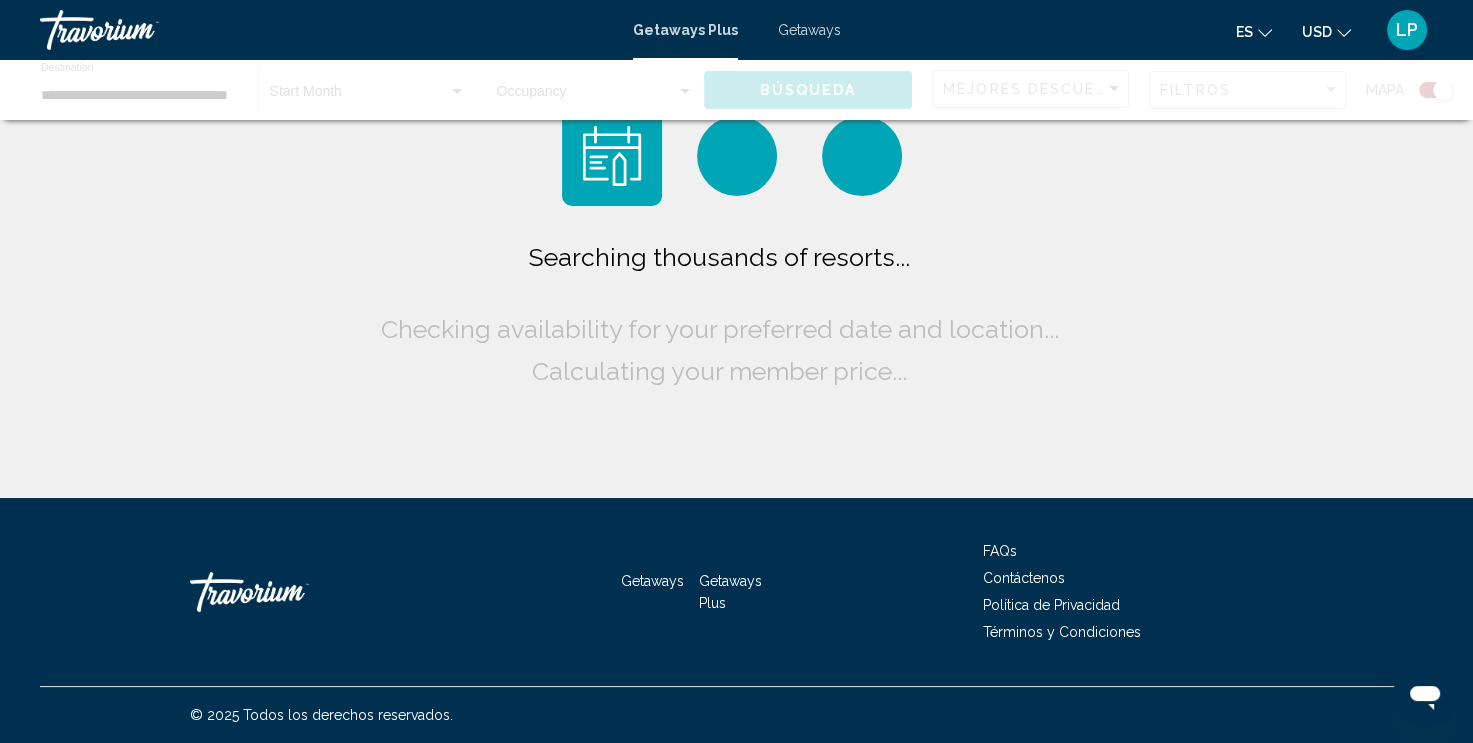scroll, scrollTop: 0, scrollLeft: 0, axis: both 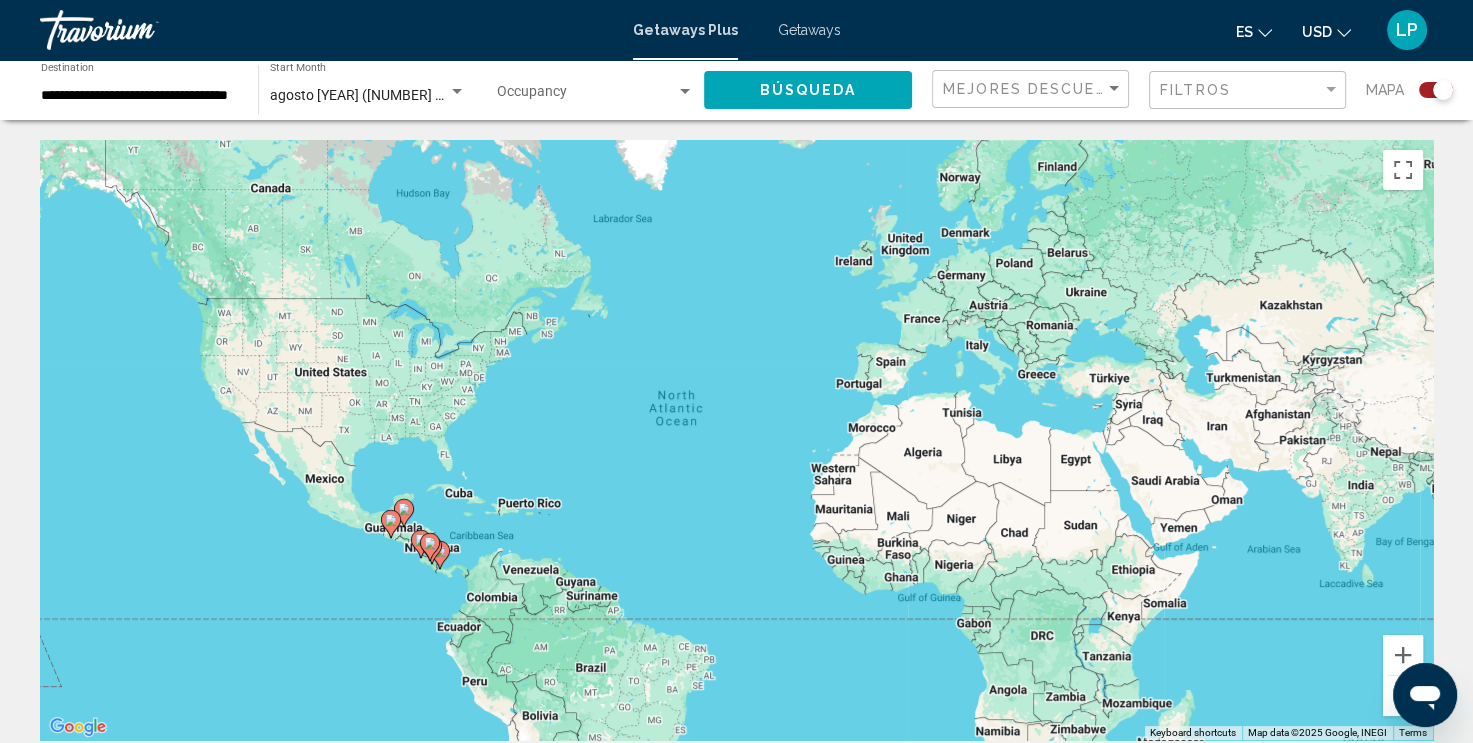 click on "To activate drag with keyboard, press Alt + Enter. Once in keyboard drag state, use the arrow keys to move the marker. To complete the drag, press the Enter key. To cancel, press Escape." at bounding box center [736, 440] 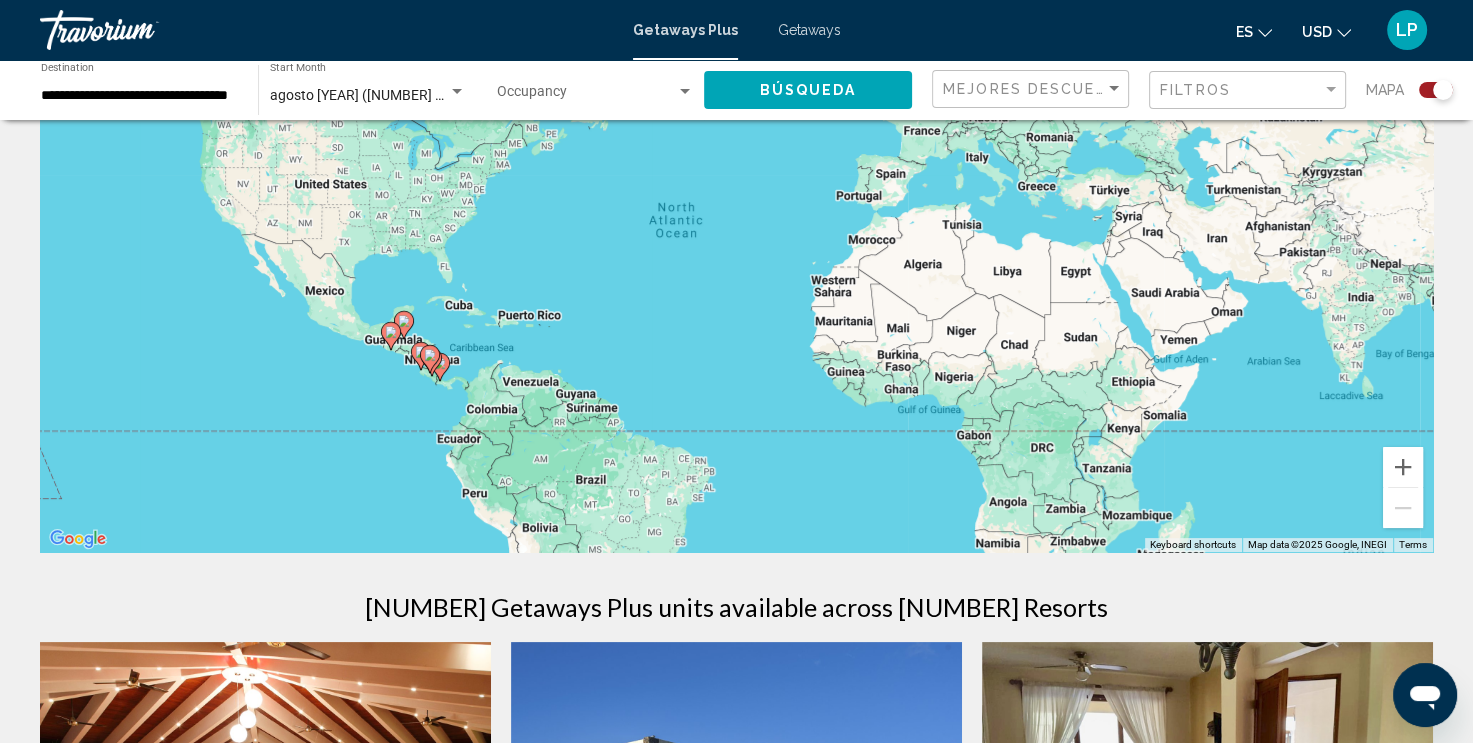 scroll, scrollTop: 200, scrollLeft: 0, axis: vertical 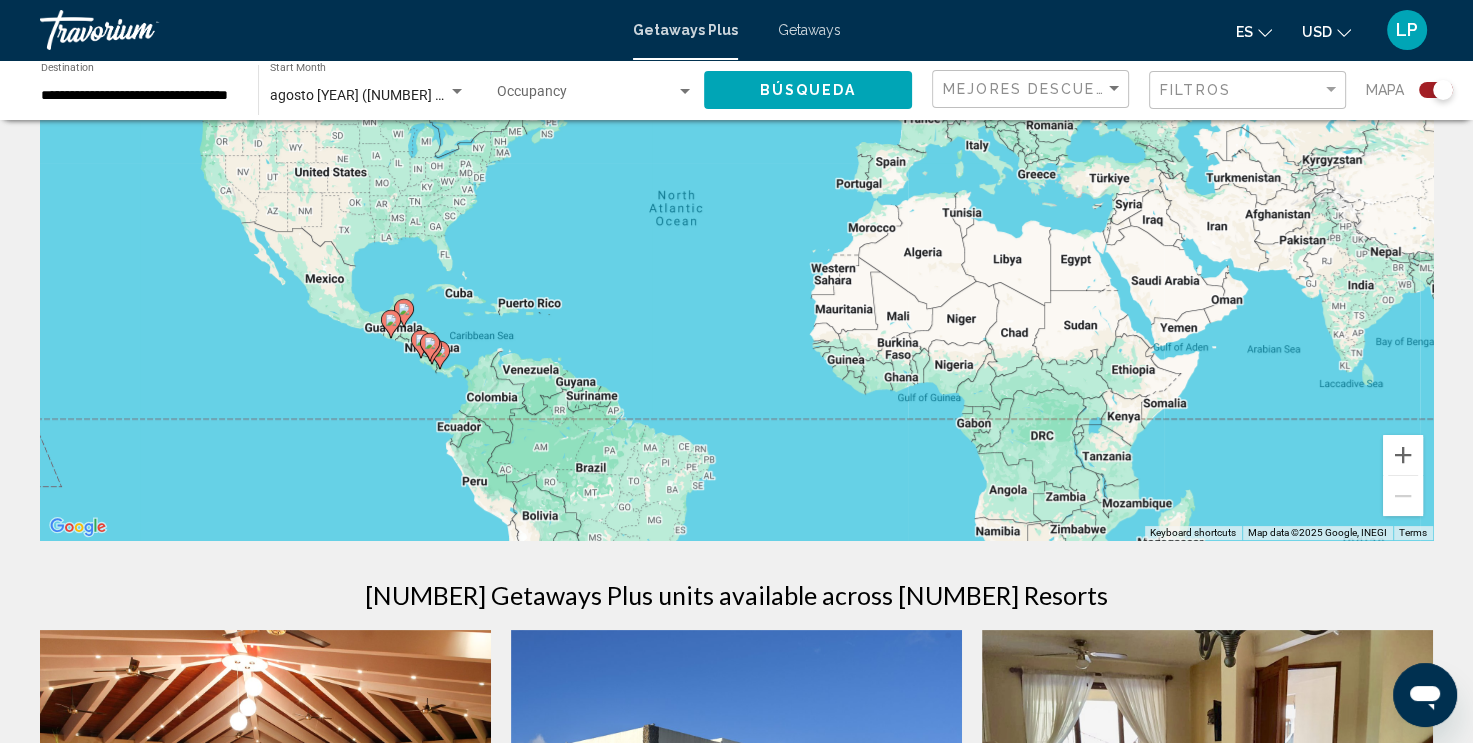 click 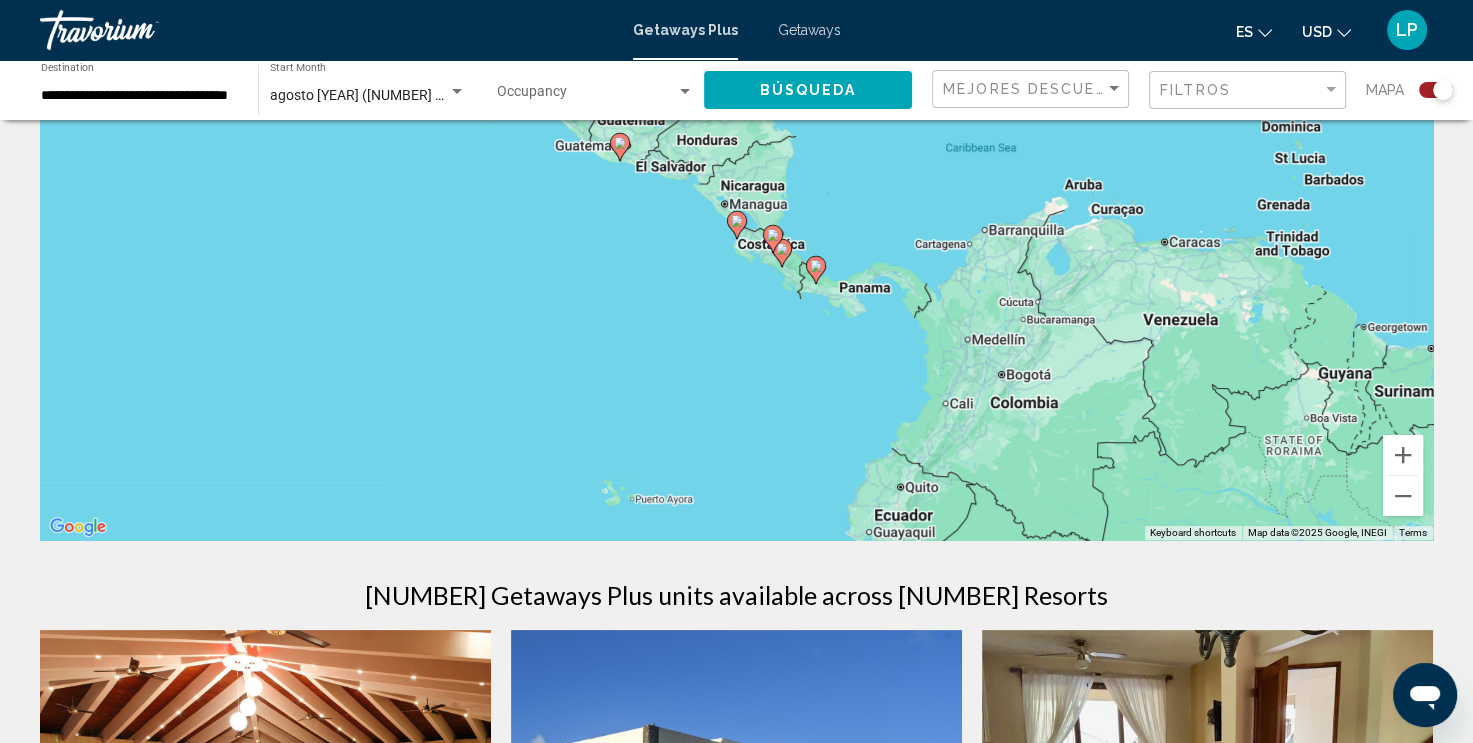 click 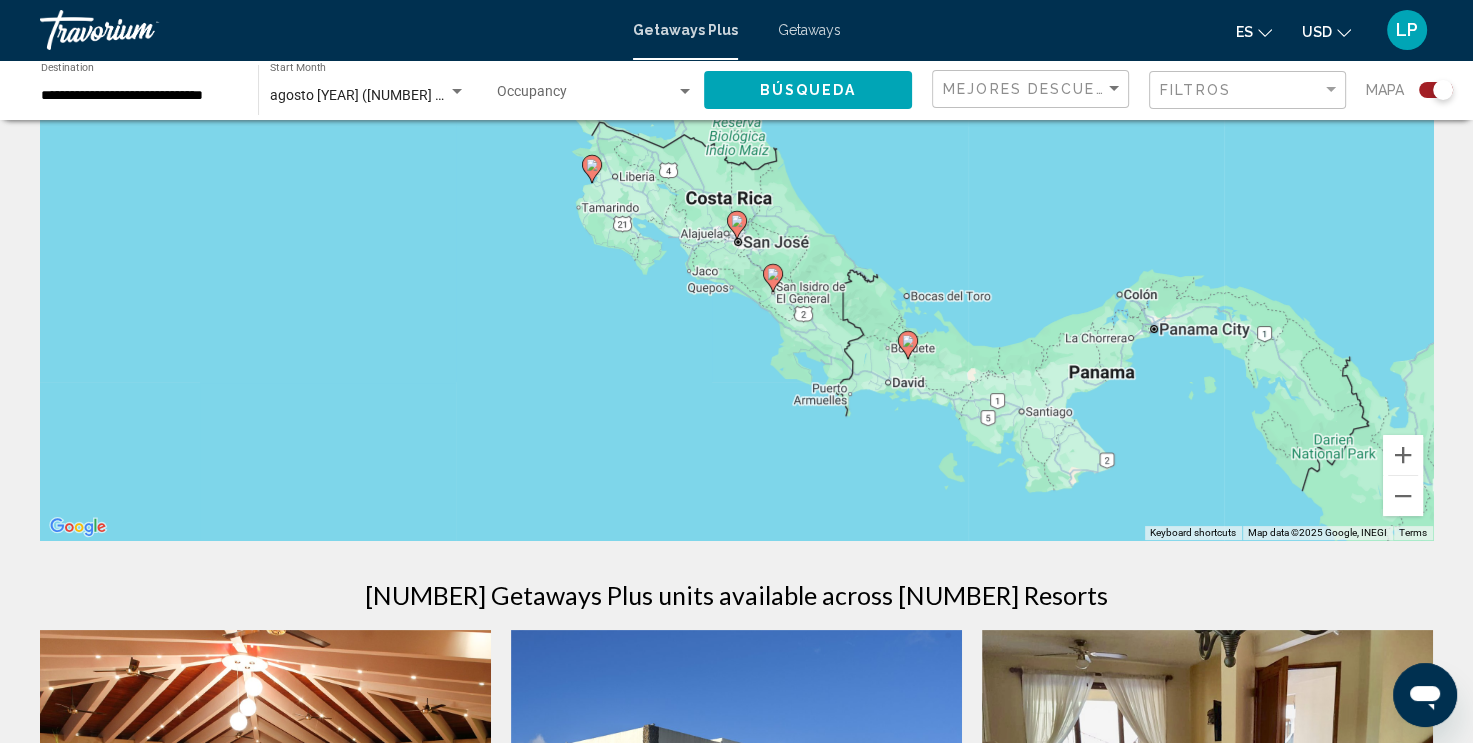 click 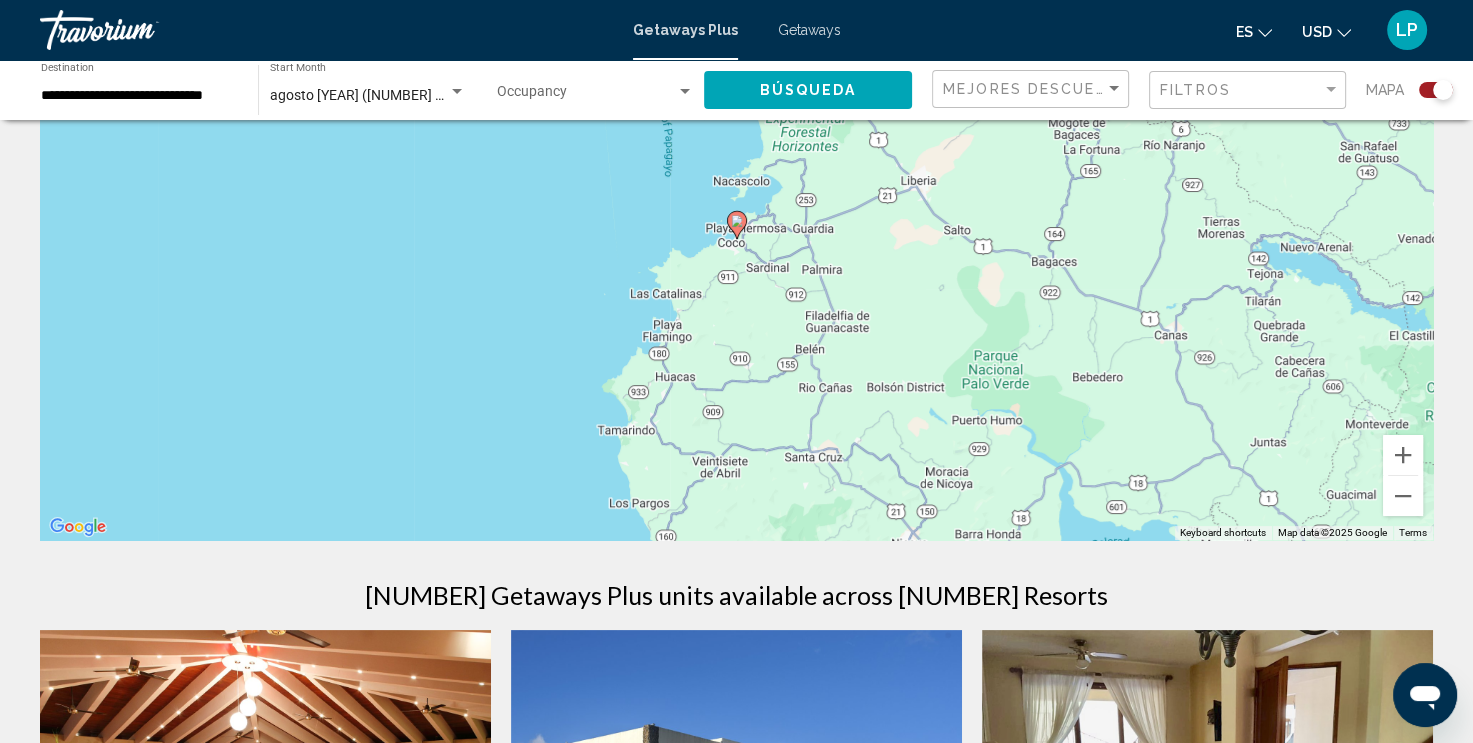 click 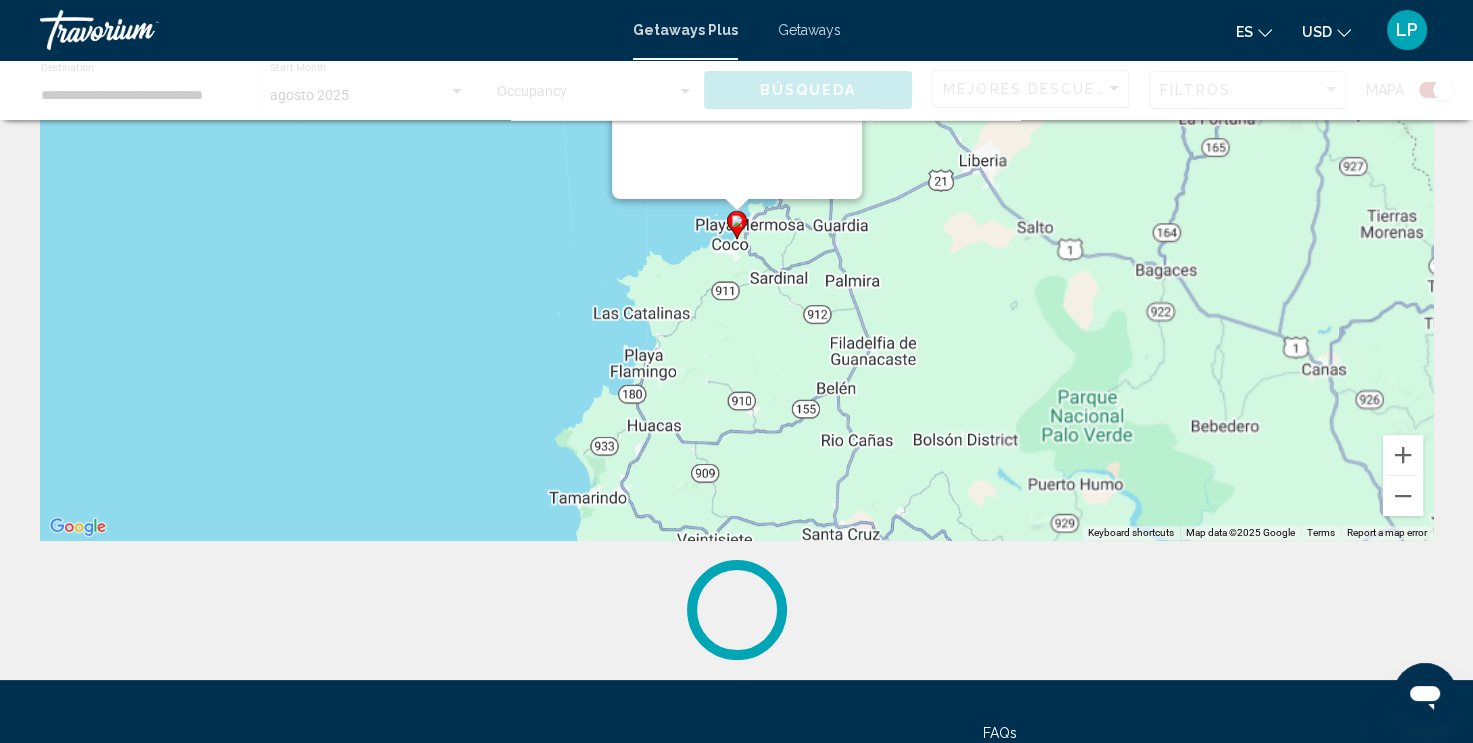 scroll, scrollTop: 38, scrollLeft: 0, axis: vertical 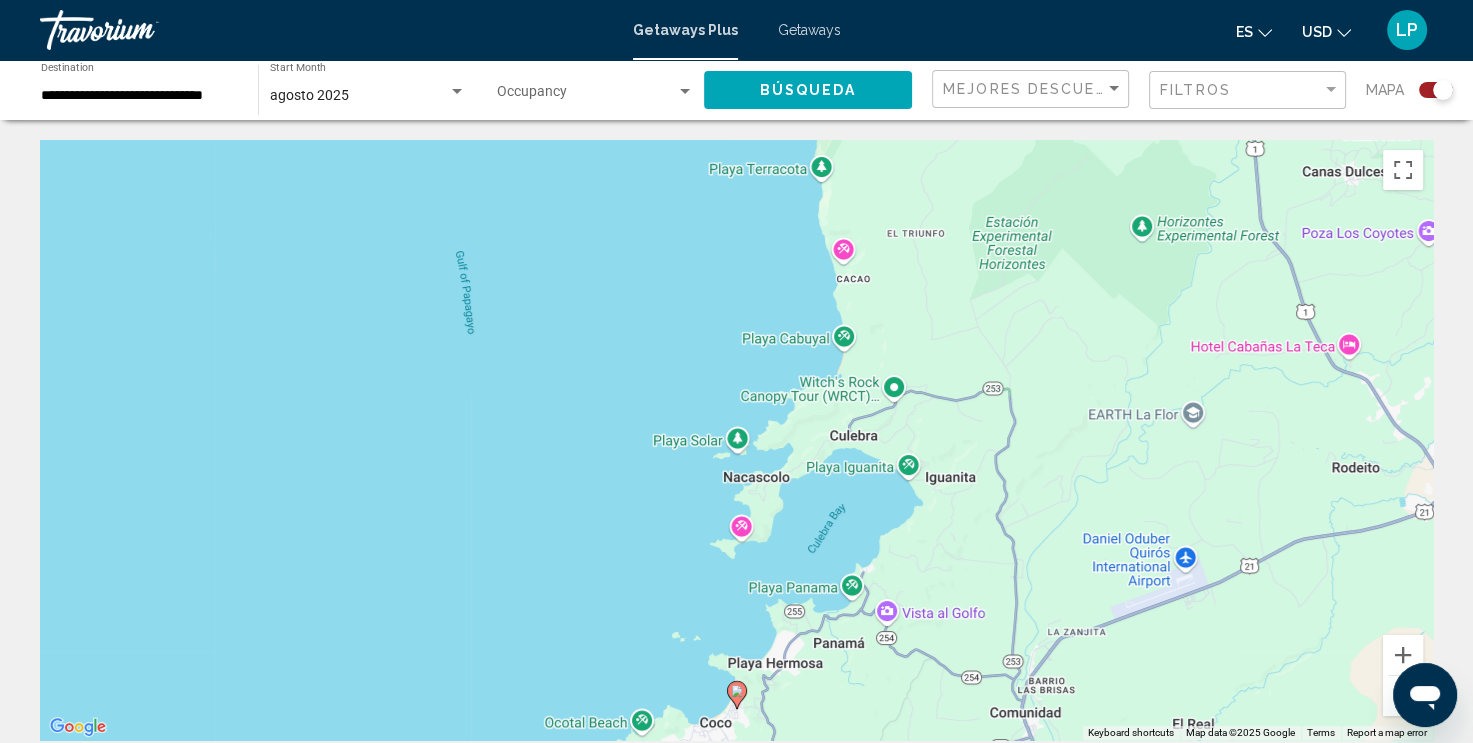 click 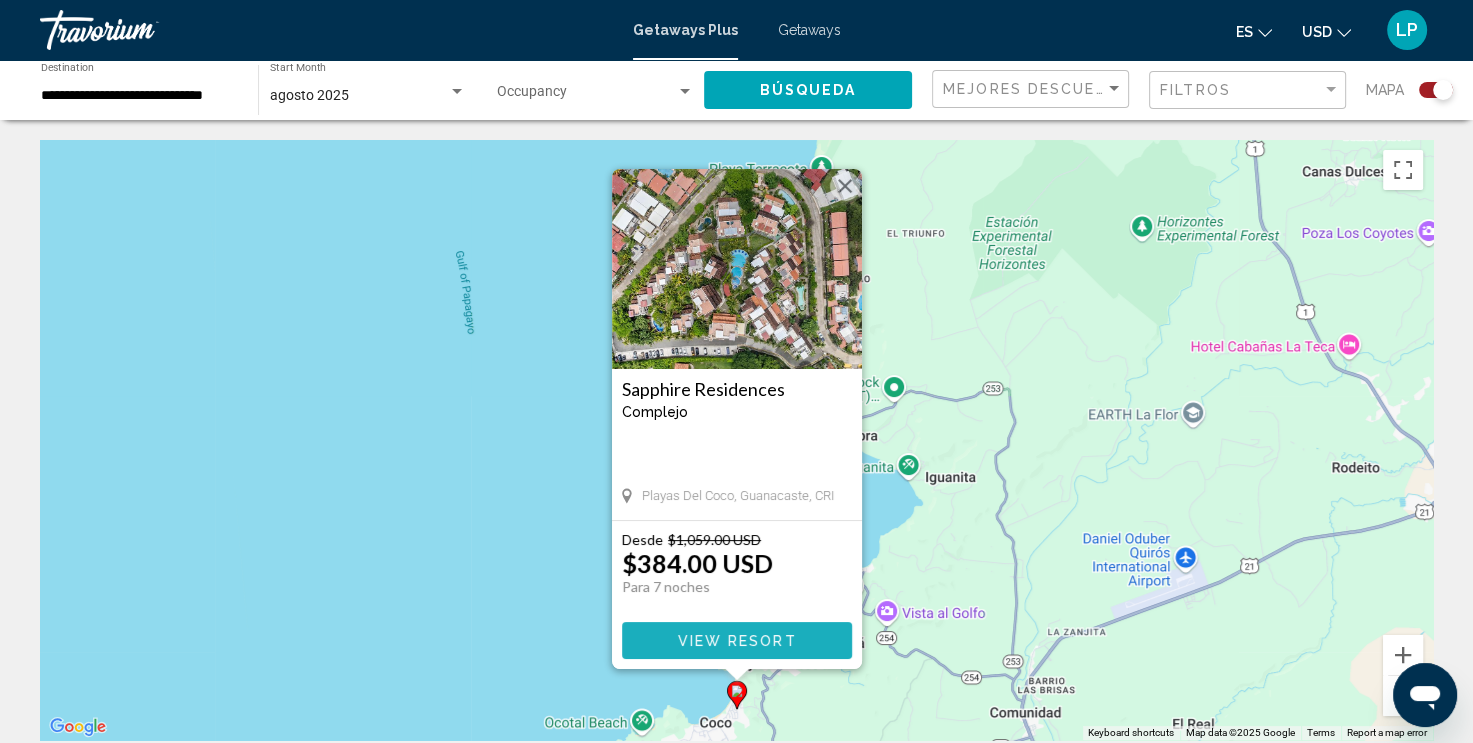 click on "View Resort" at bounding box center (736, 641) 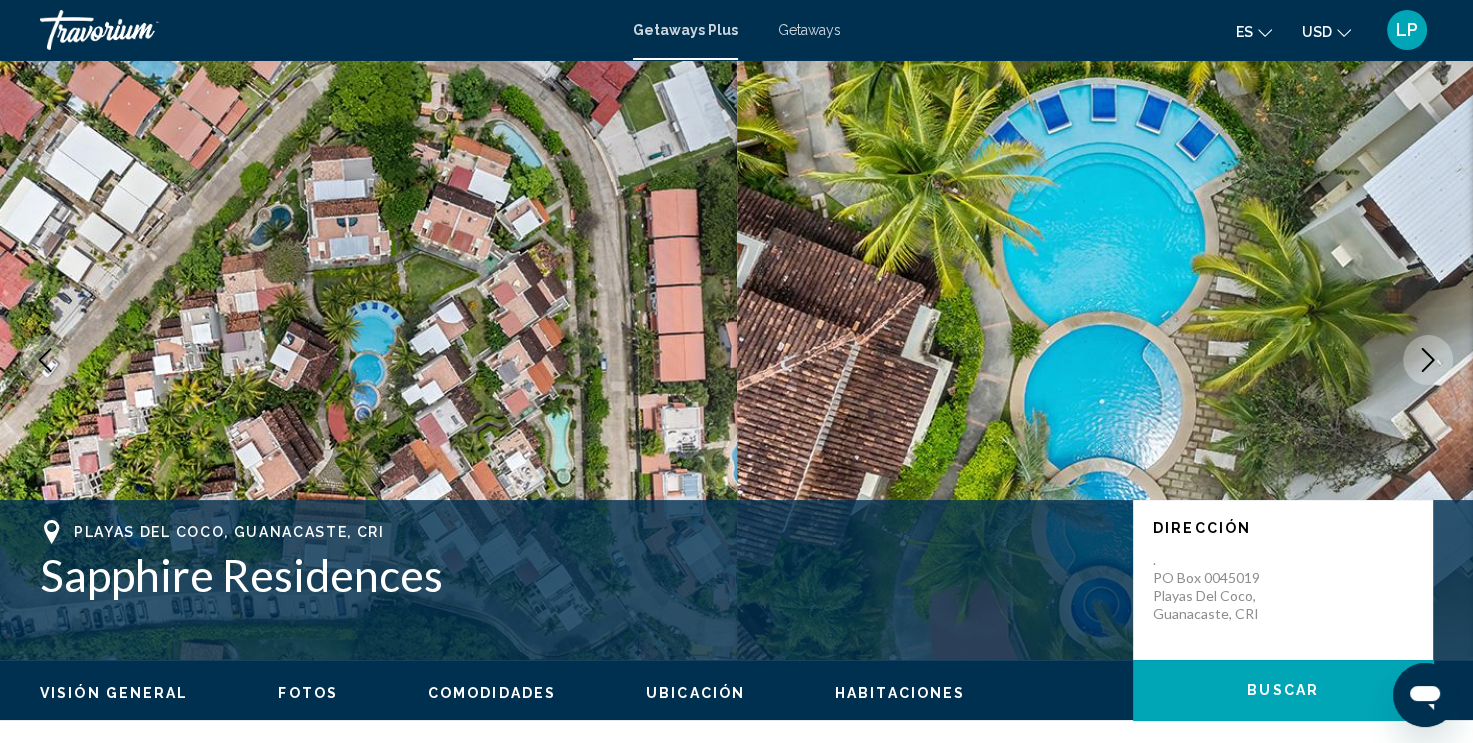 click at bounding box center (1105, 360) 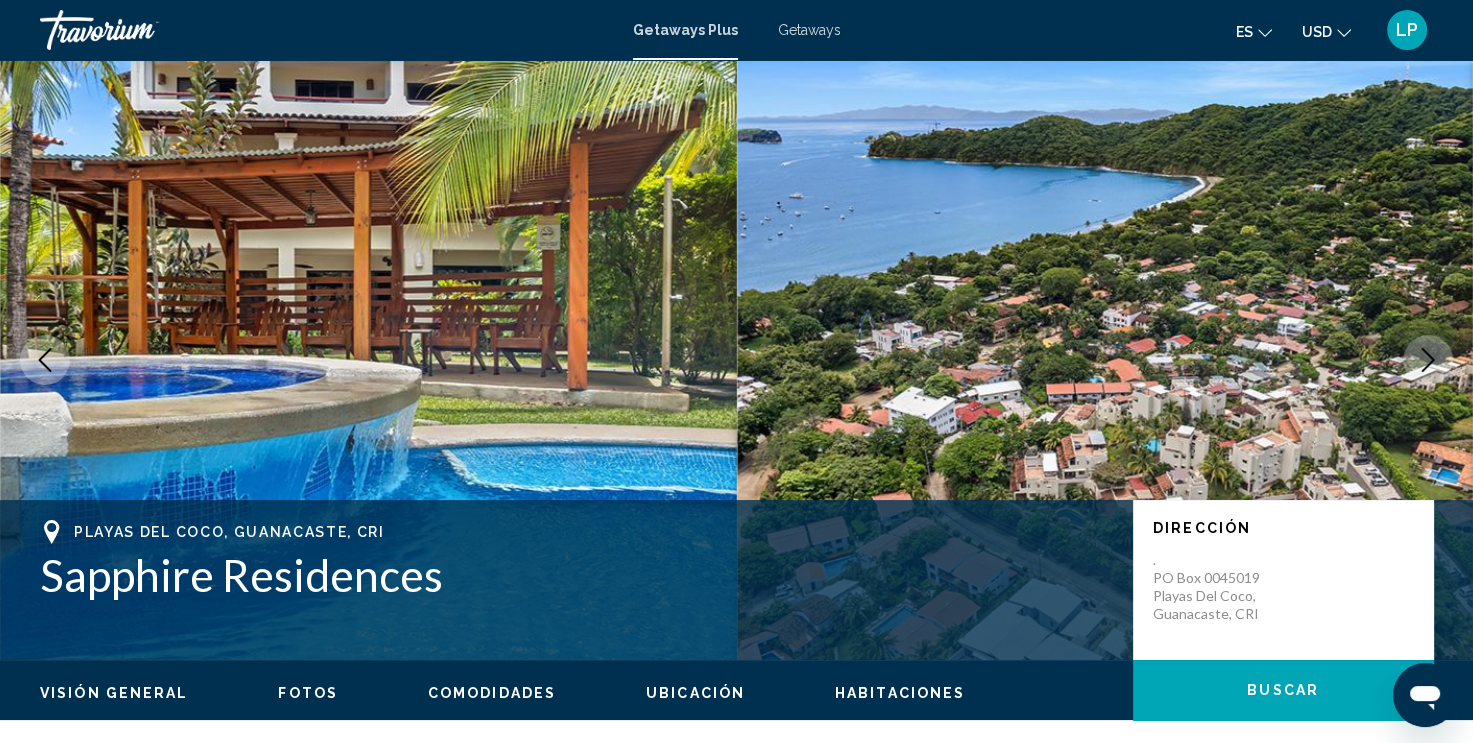 click 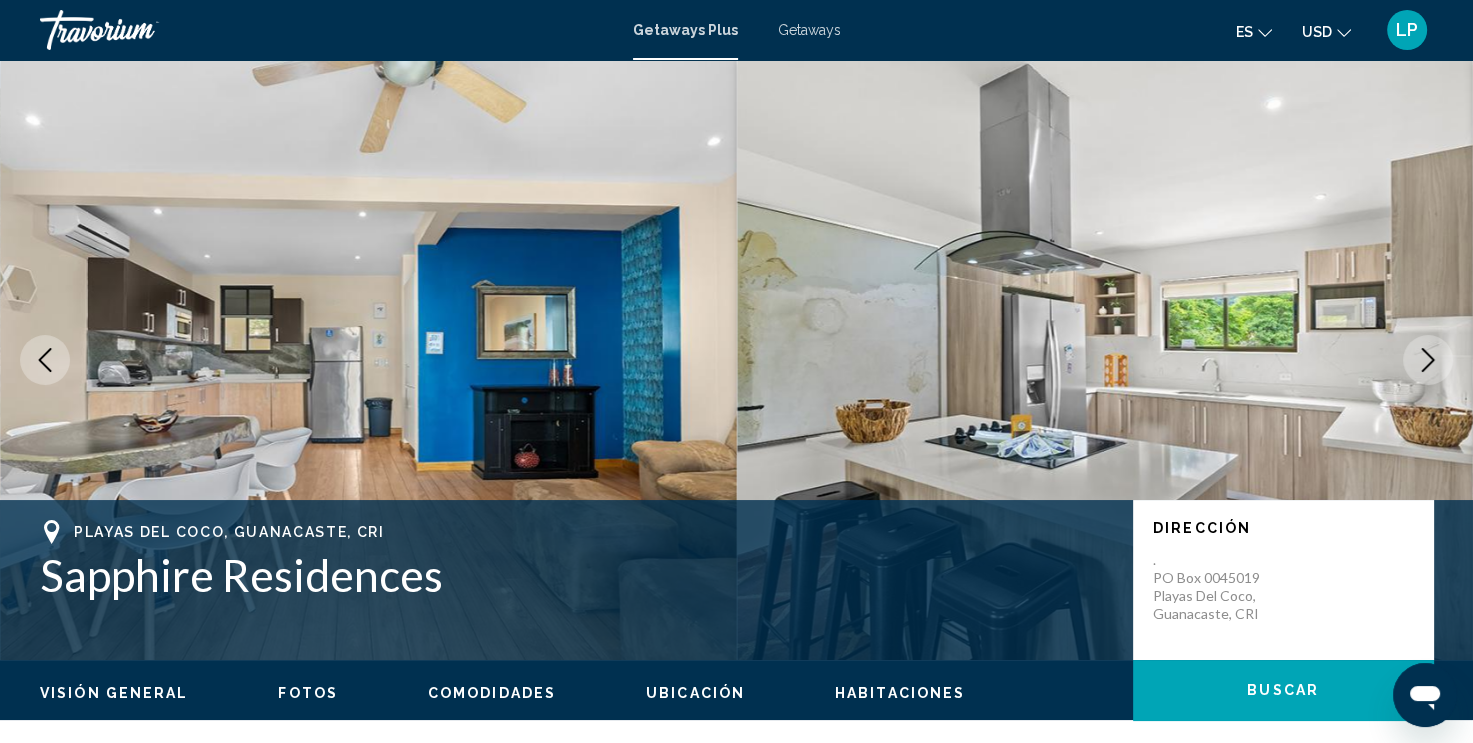 click 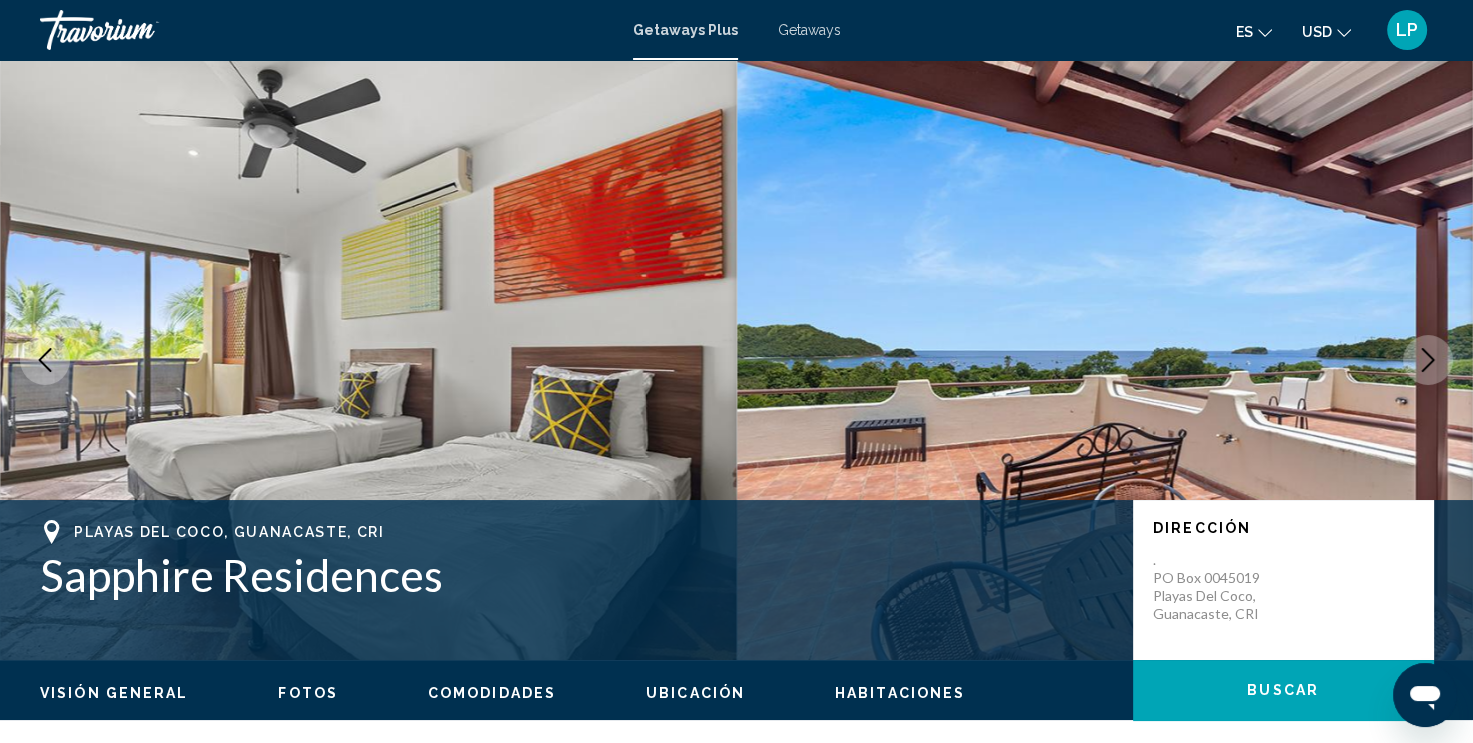 click 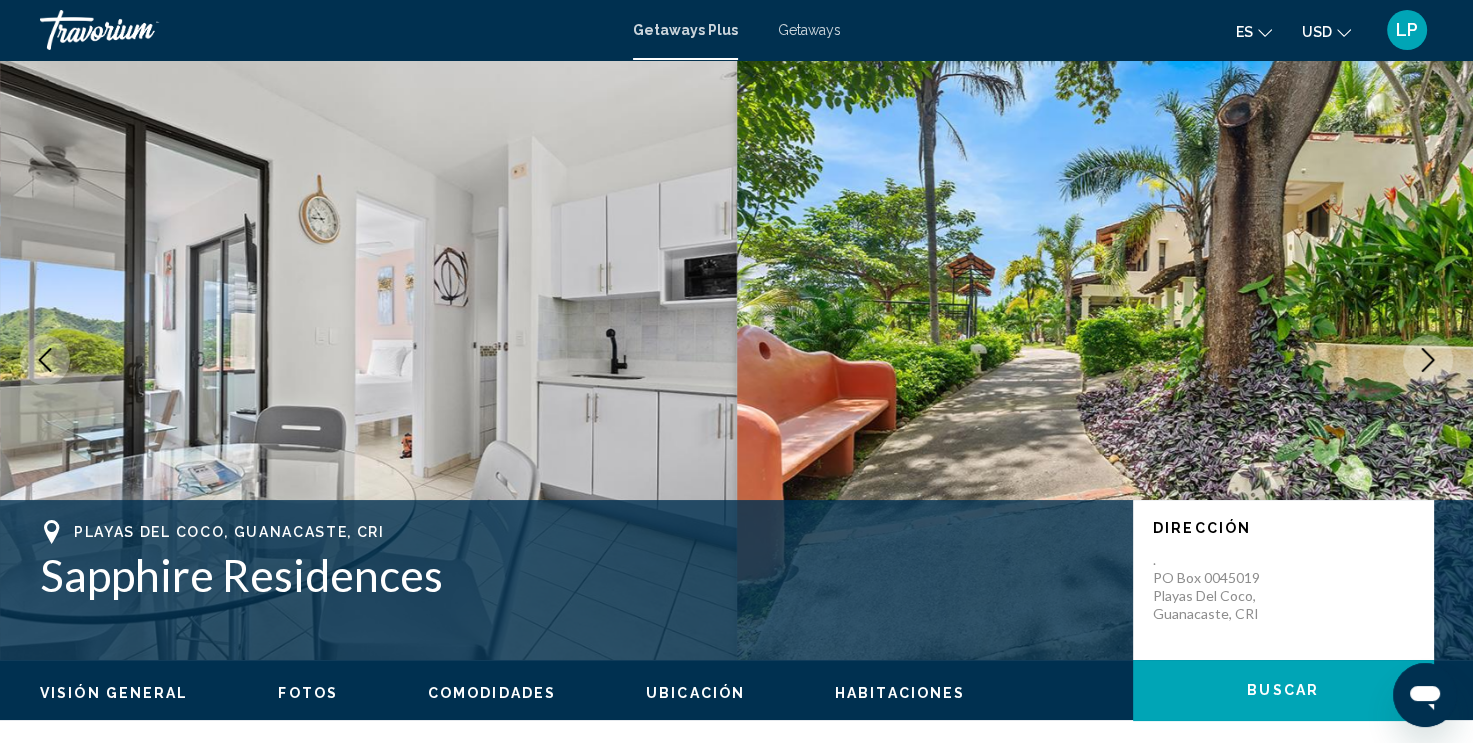 click 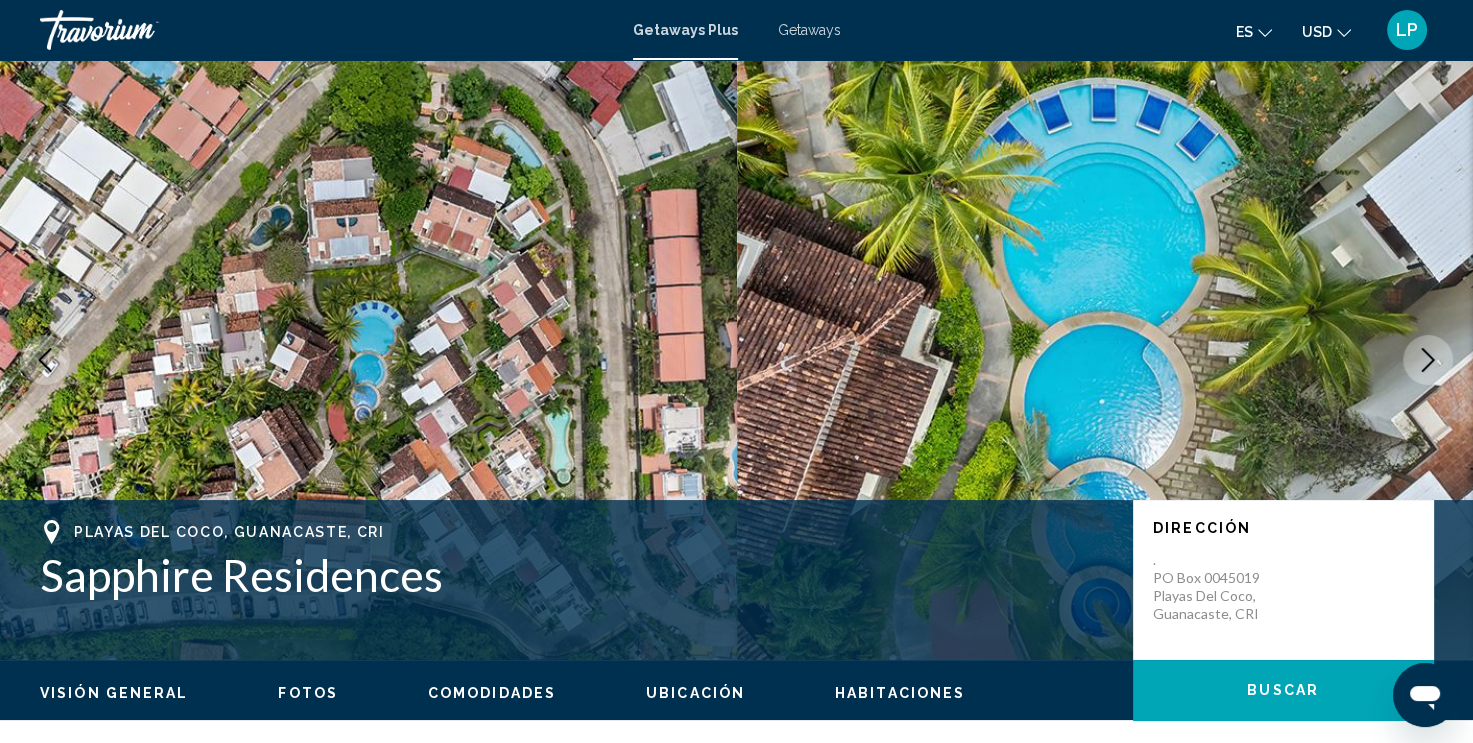 click 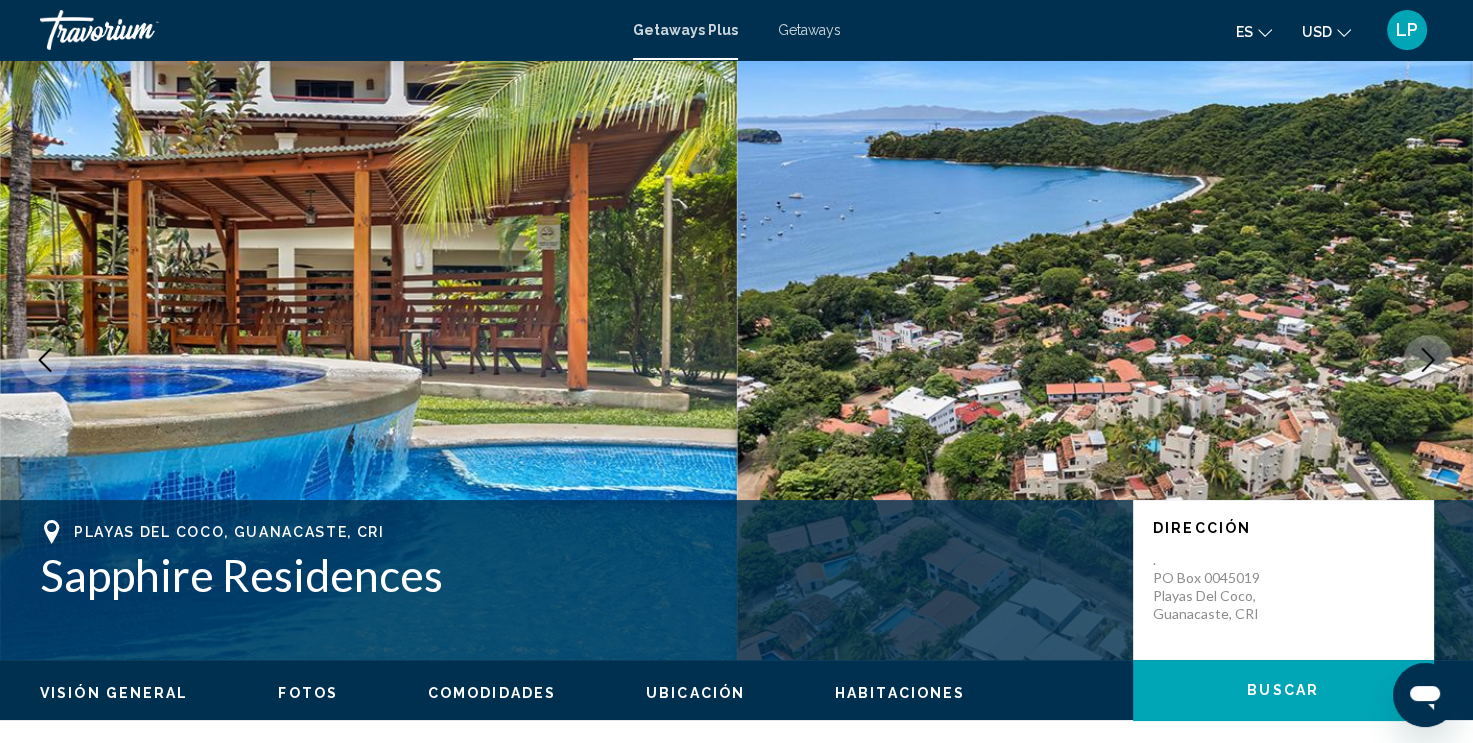 click 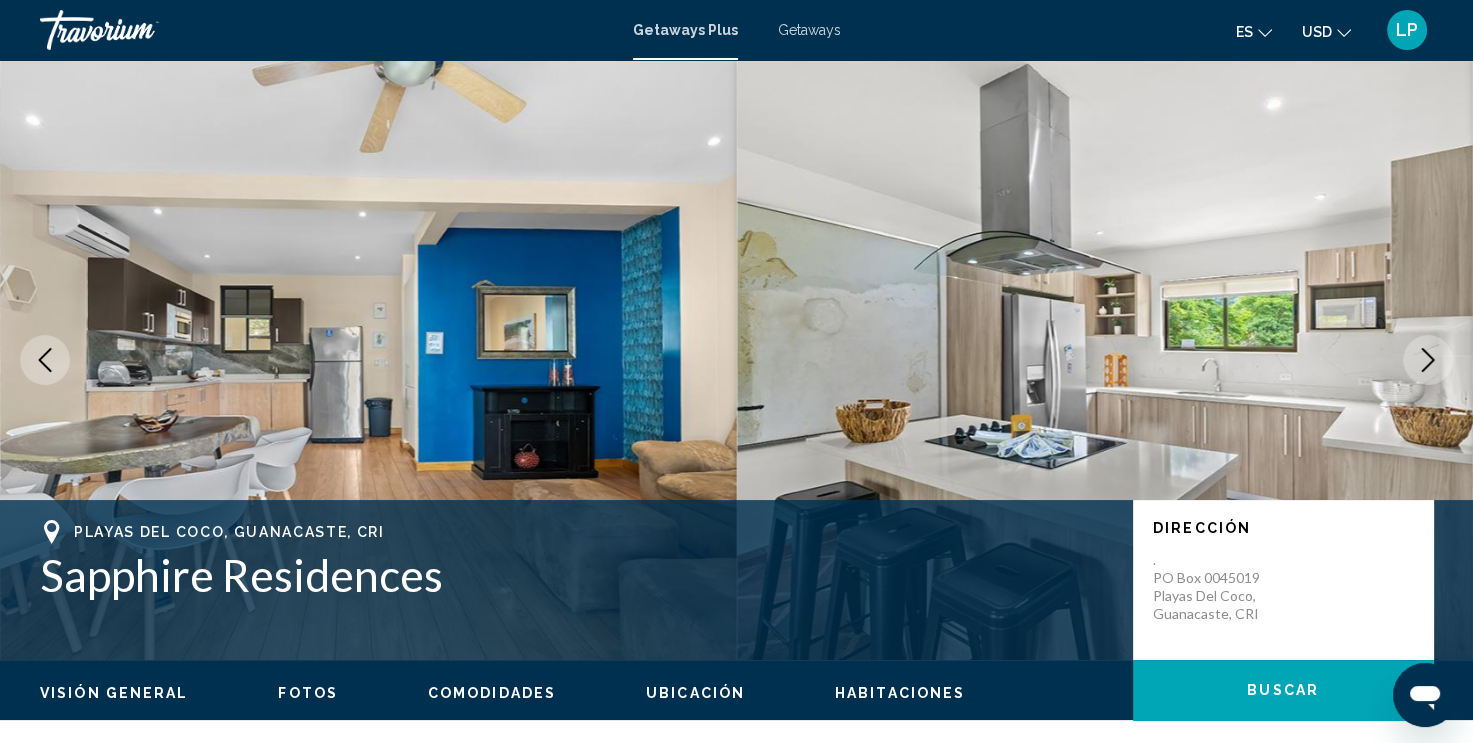 click 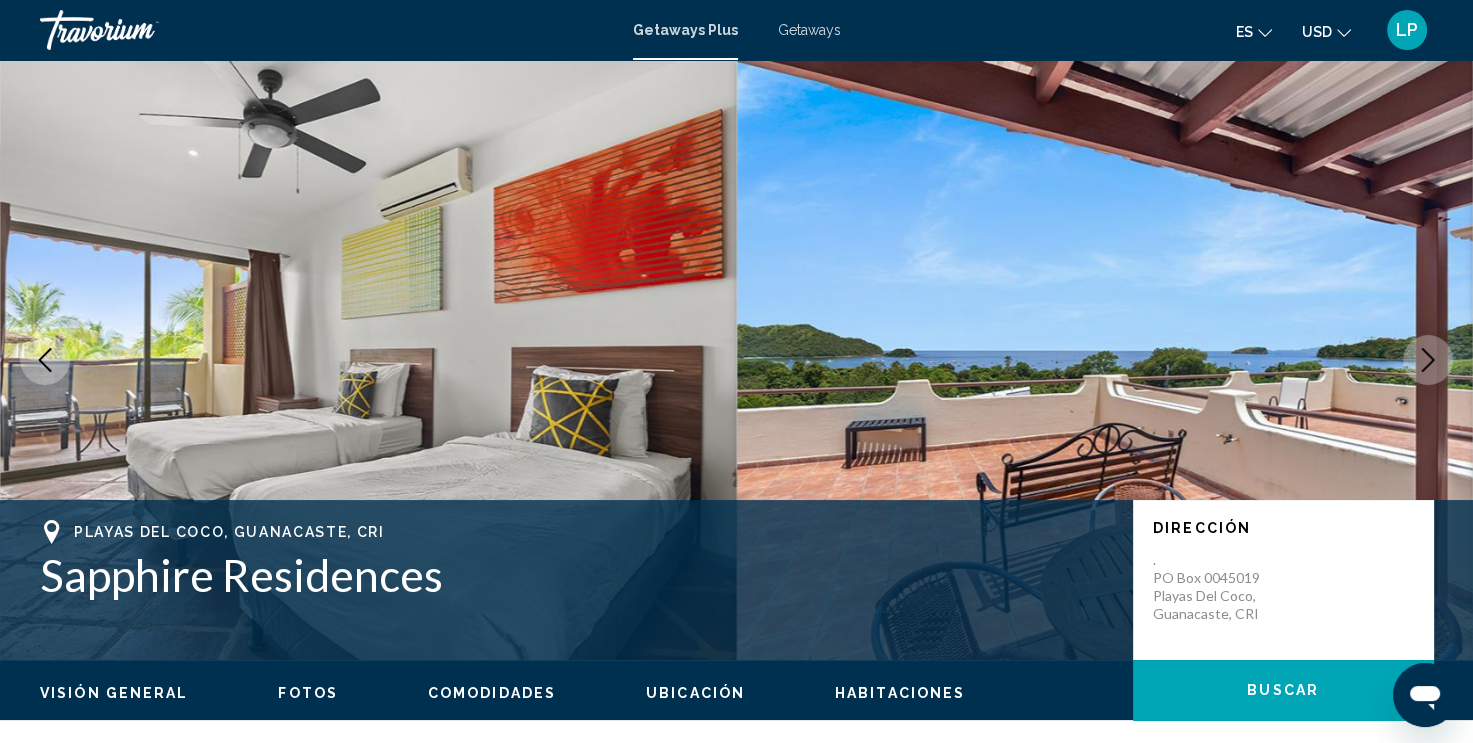 click 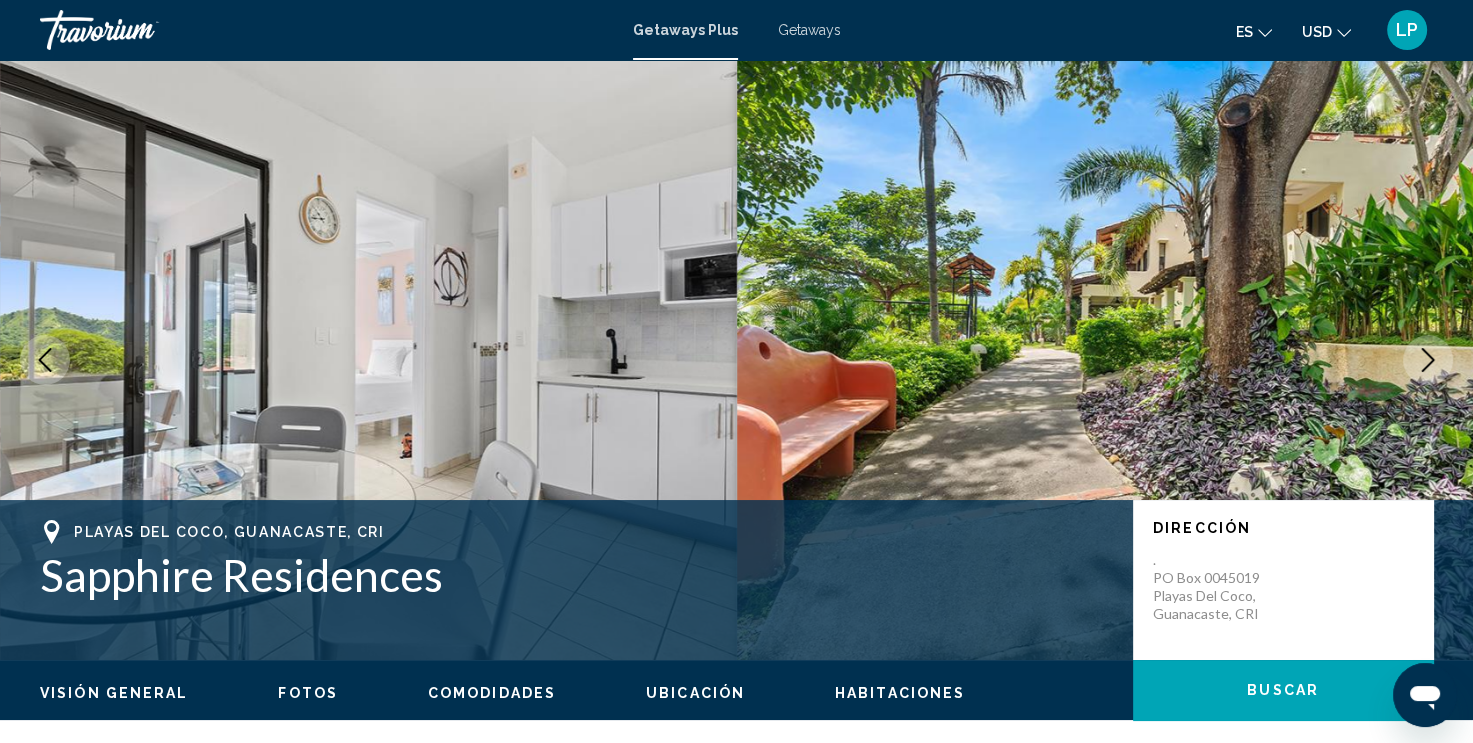 click 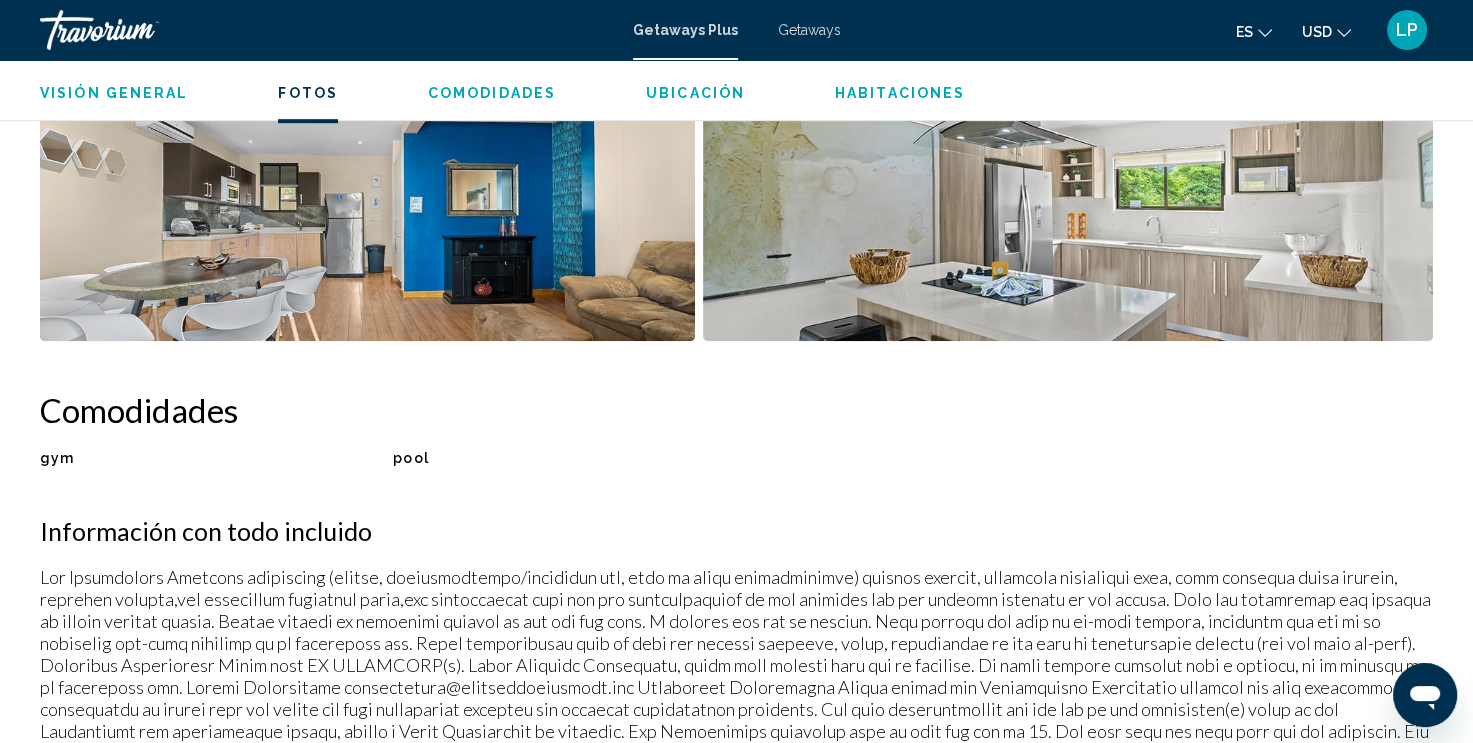 scroll, scrollTop: 1267, scrollLeft: 0, axis: vertical 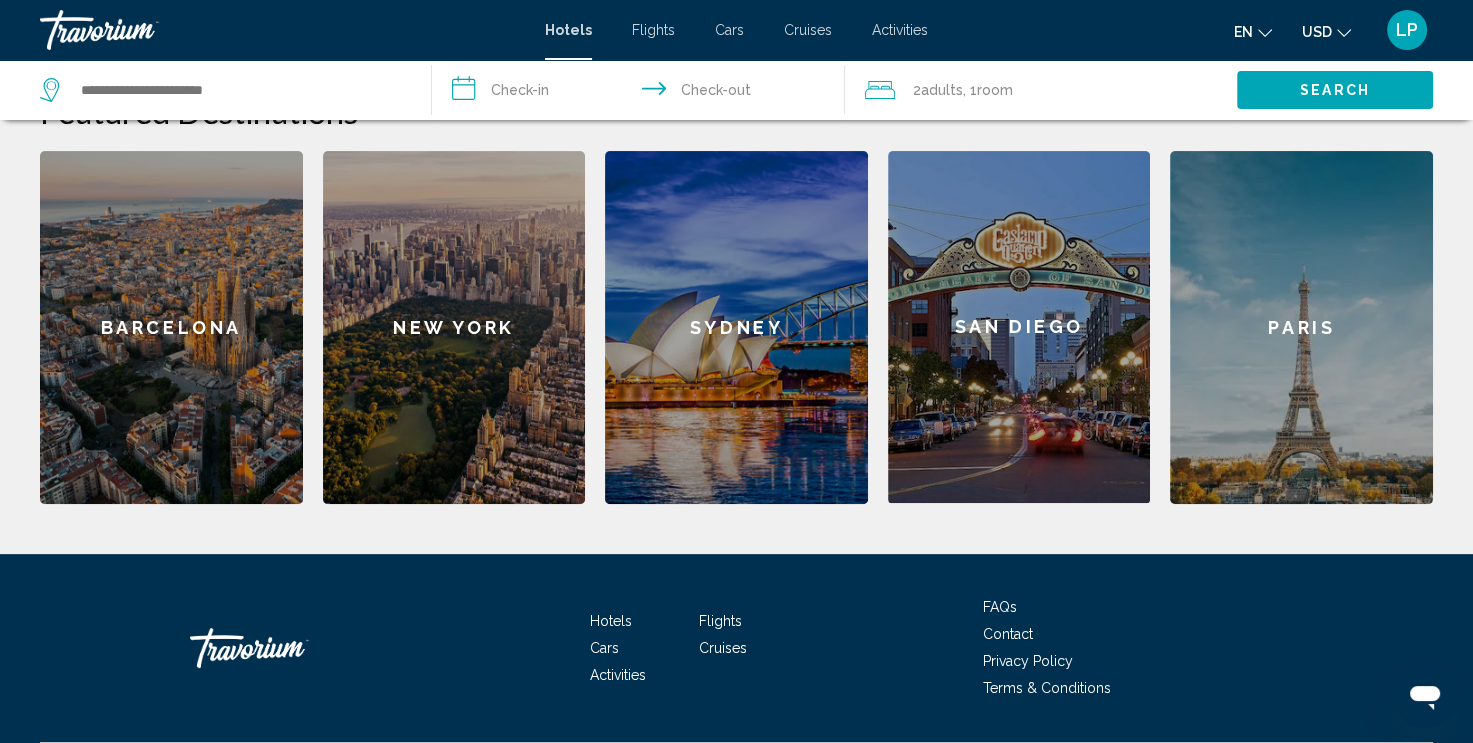 click on "New York" at bounding box center [454, 327] 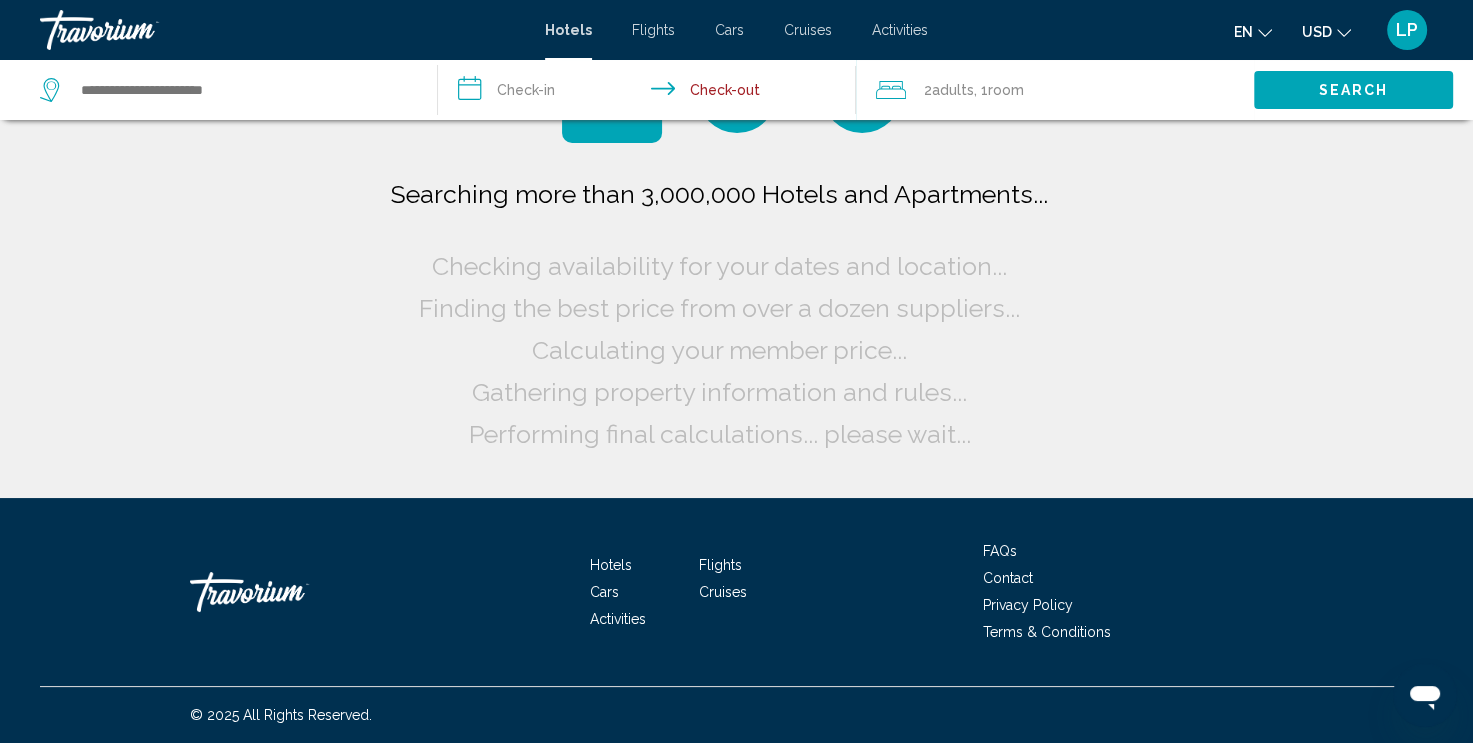 scroll, scrollTop: 0, scrollLeft: 0, axis: both 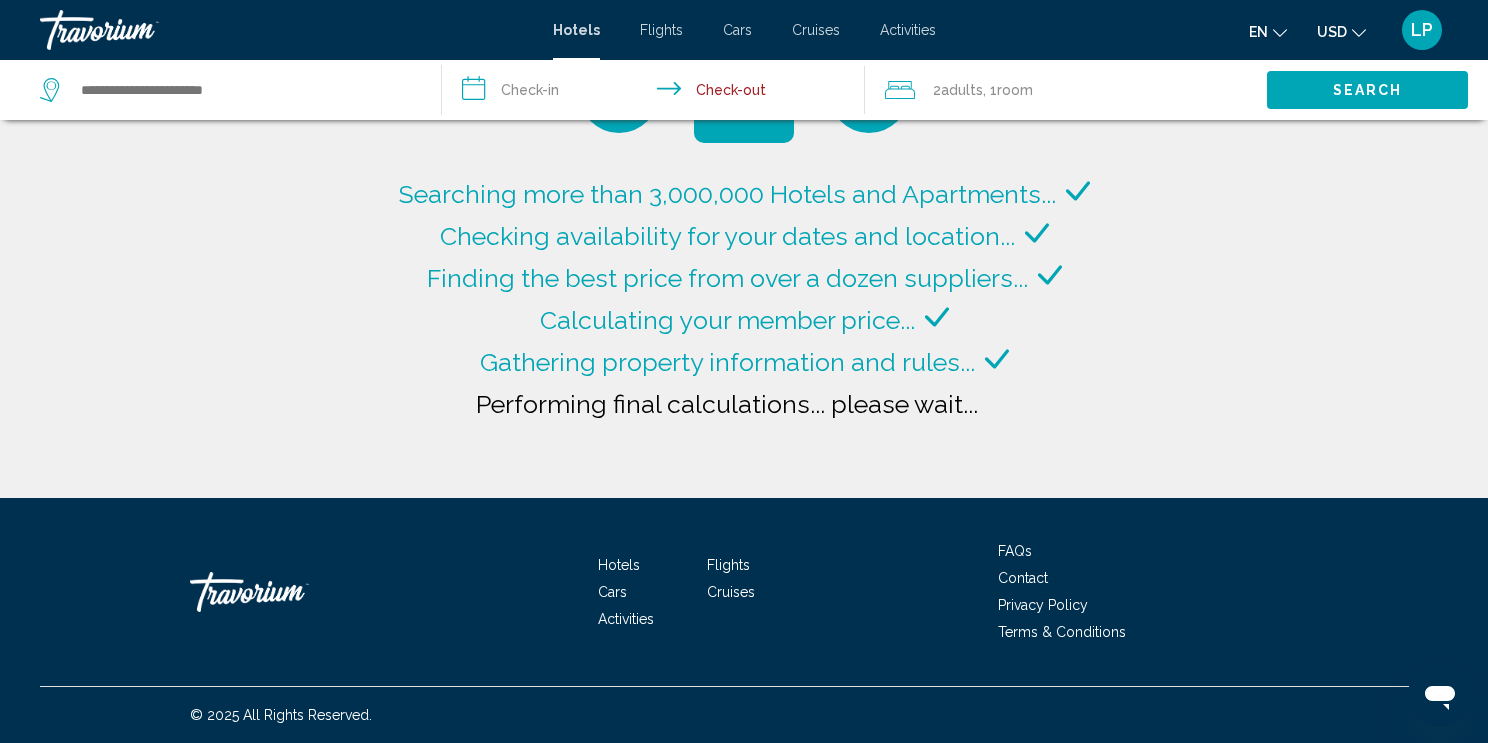 type on "**********" 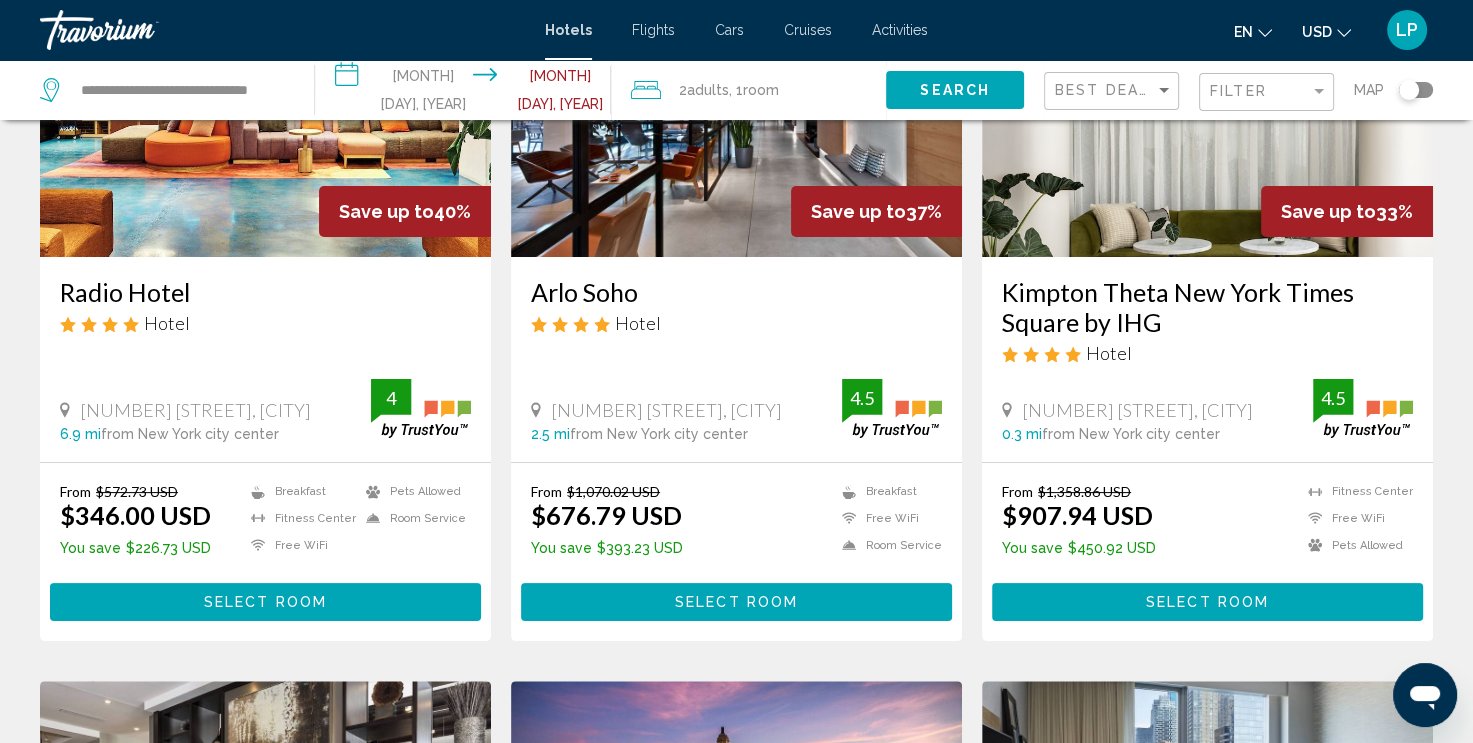 scroll, scrollTop: 320, scrollLeft: 0, axis: vertical 